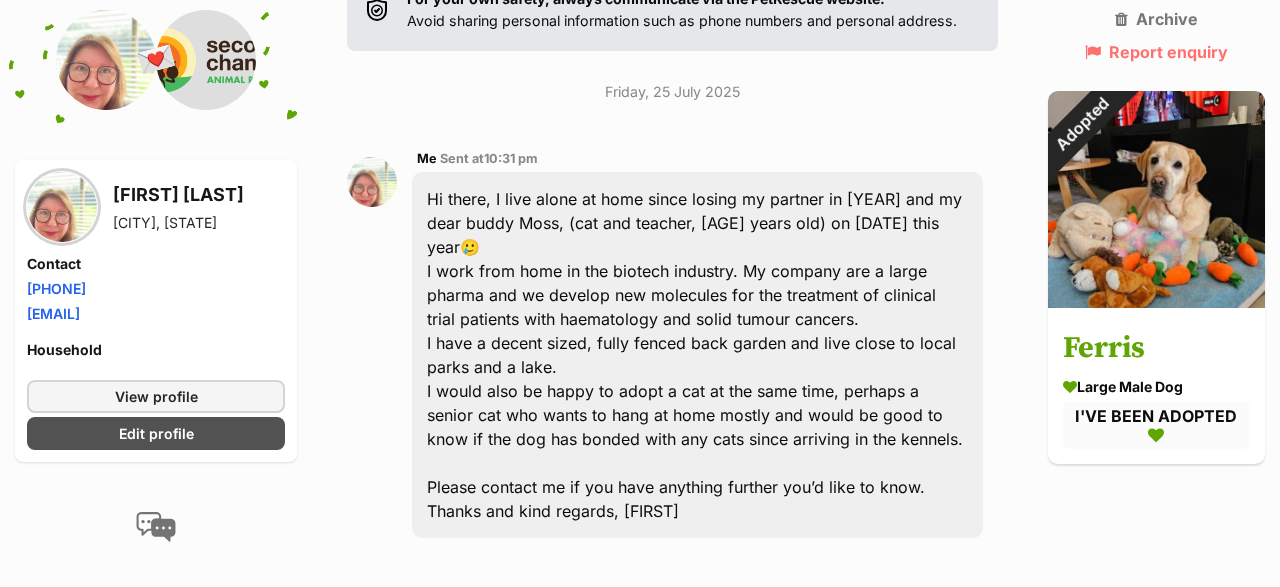 scroll, scrollTop: 17, scrollLeft: 0, axis: vertical 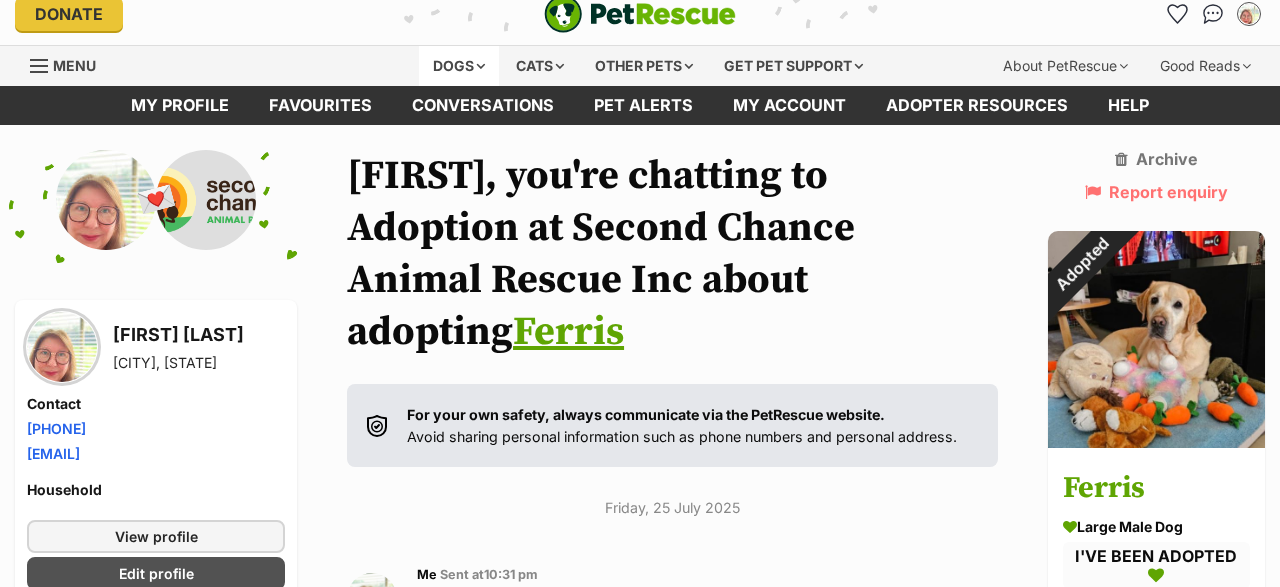 click on "Dogs" at bounding box center [459, 66] 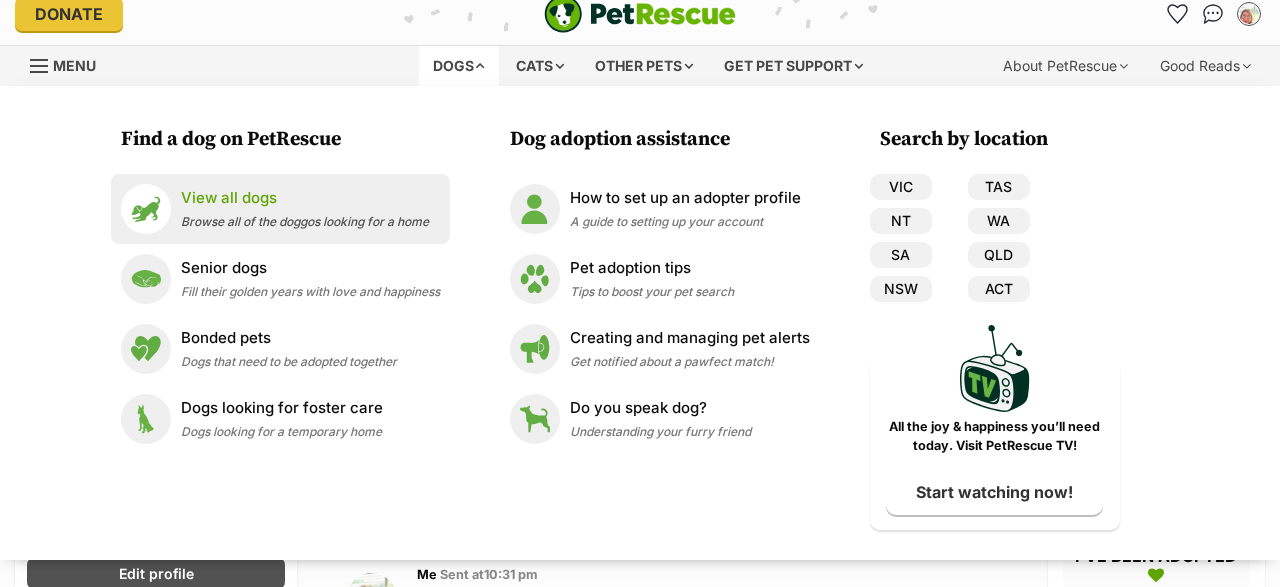 click on "View all dogs" at bounding box center [305, 198] 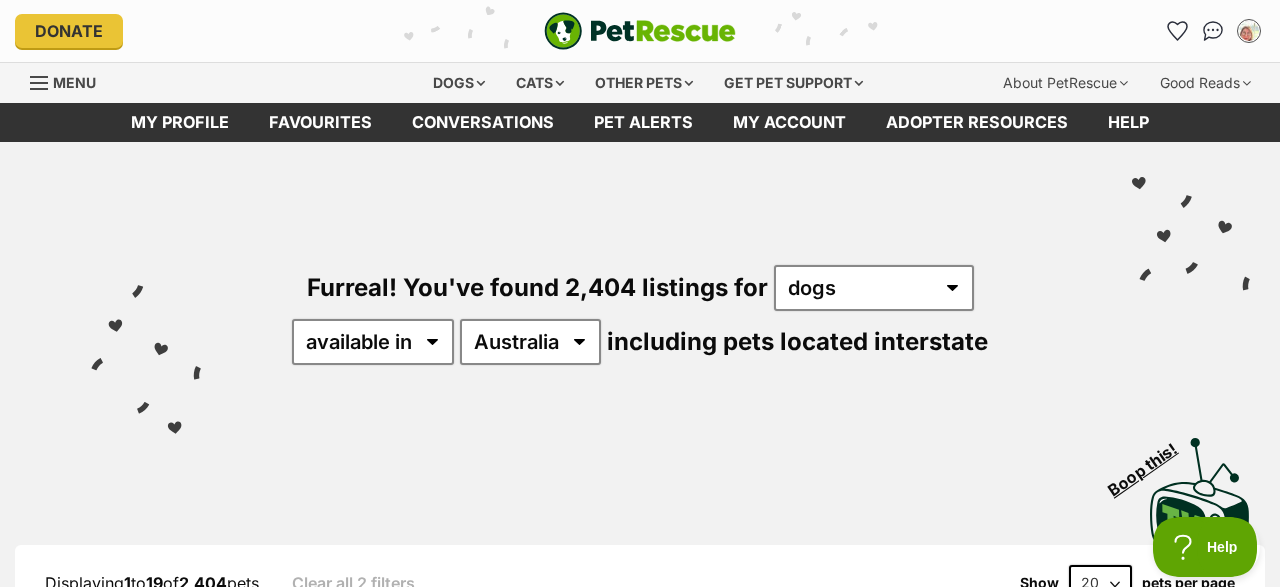 scroll, scrollTop: 0, scrollLeft: 0, axis: both 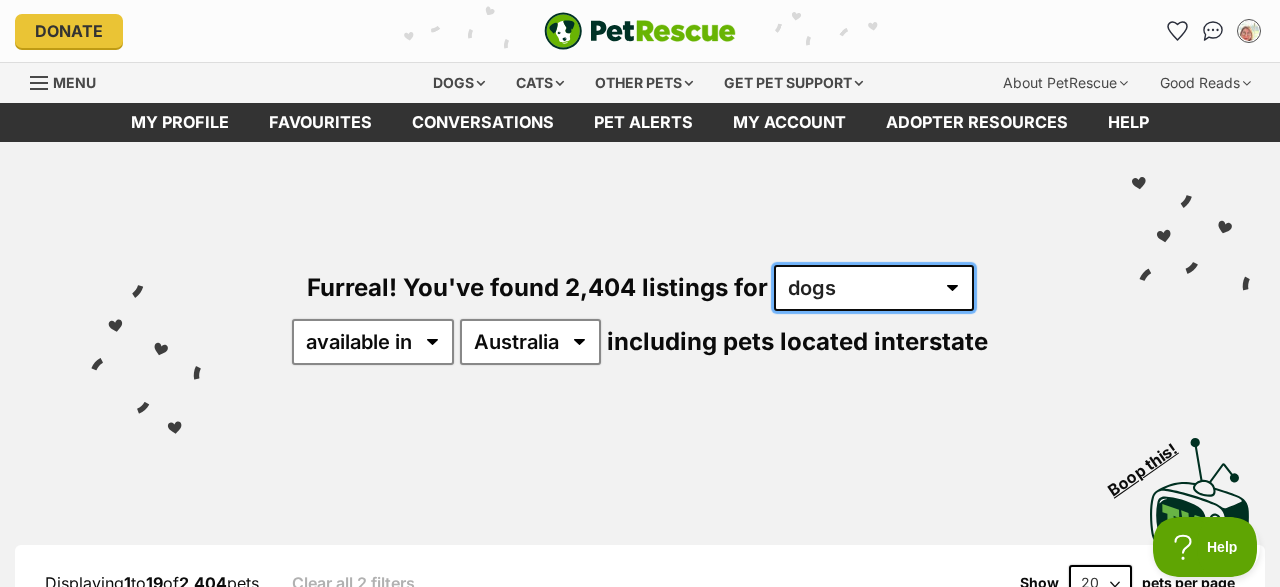 click on "any type of pet
cats
dogs
other pets" at bounding box center (874, 288) 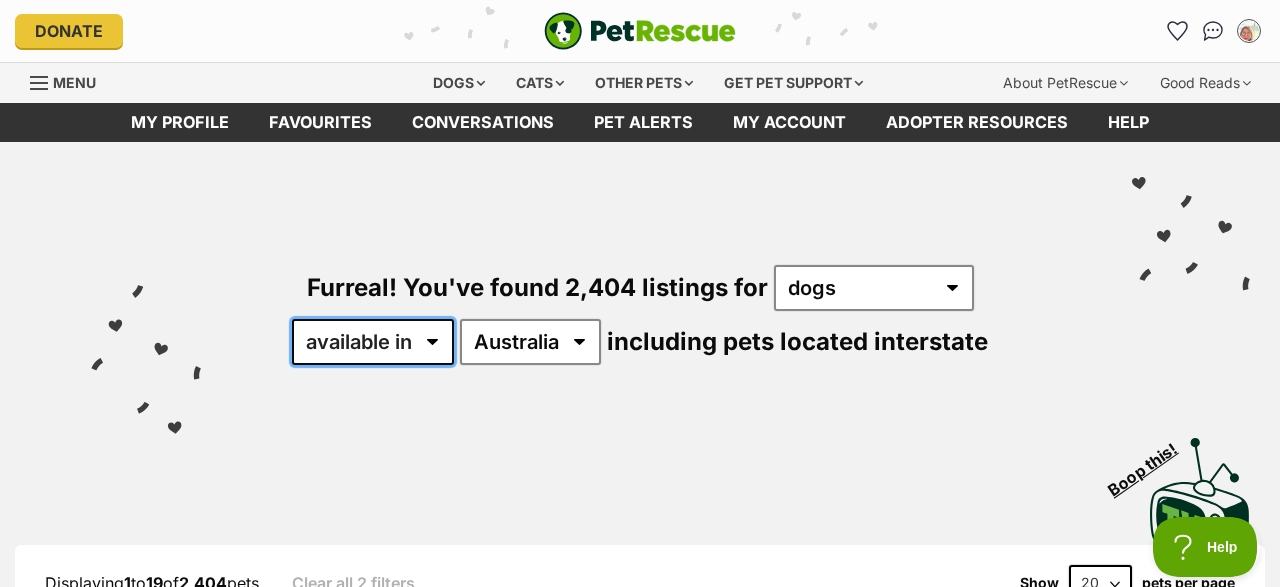 click on "available in
located in" at bounding box center (373, 342) 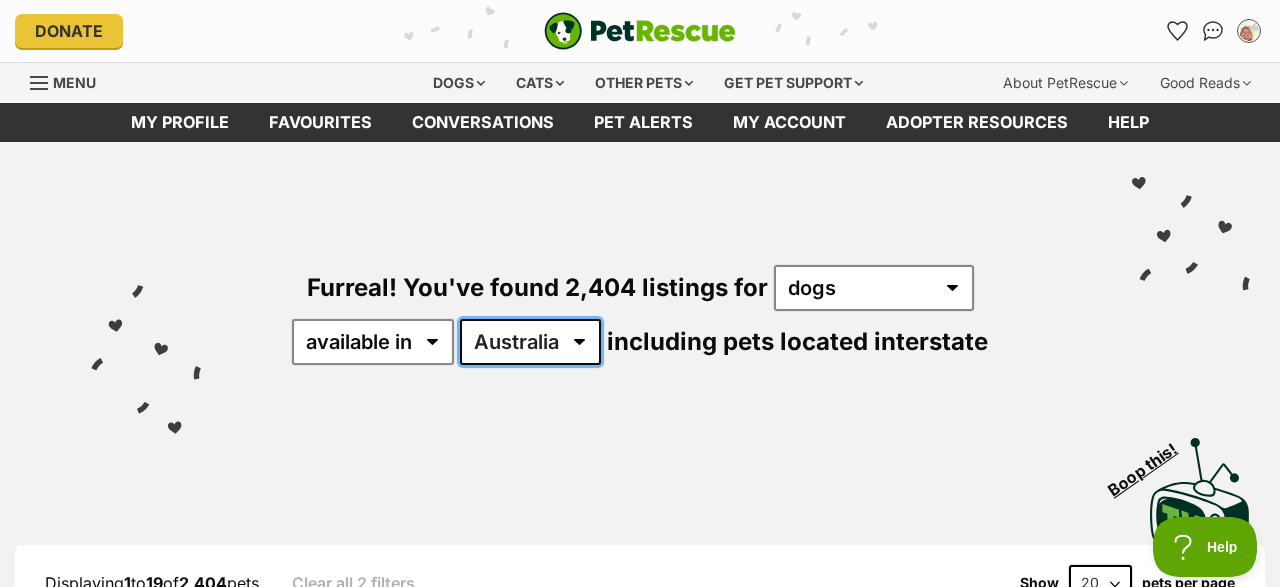 click on "Australia
ACT
NSW
NT
QLD
SA
TAS
VIC
WA" at bounding box center (530, 342) 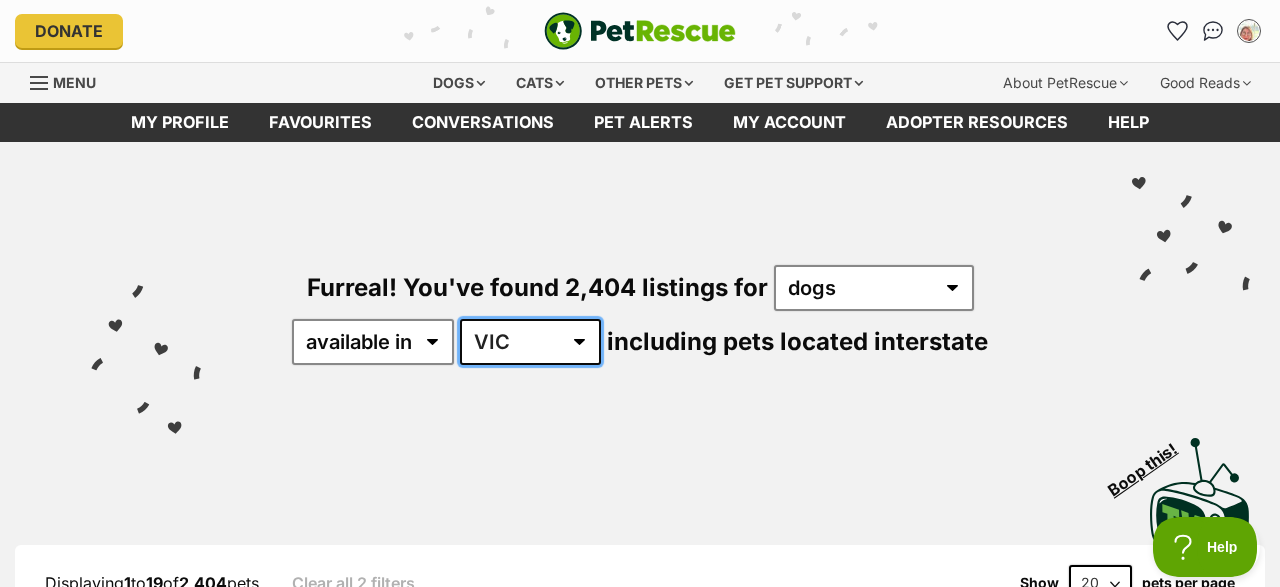 click on "VIC" at bounding box center [0, 0] 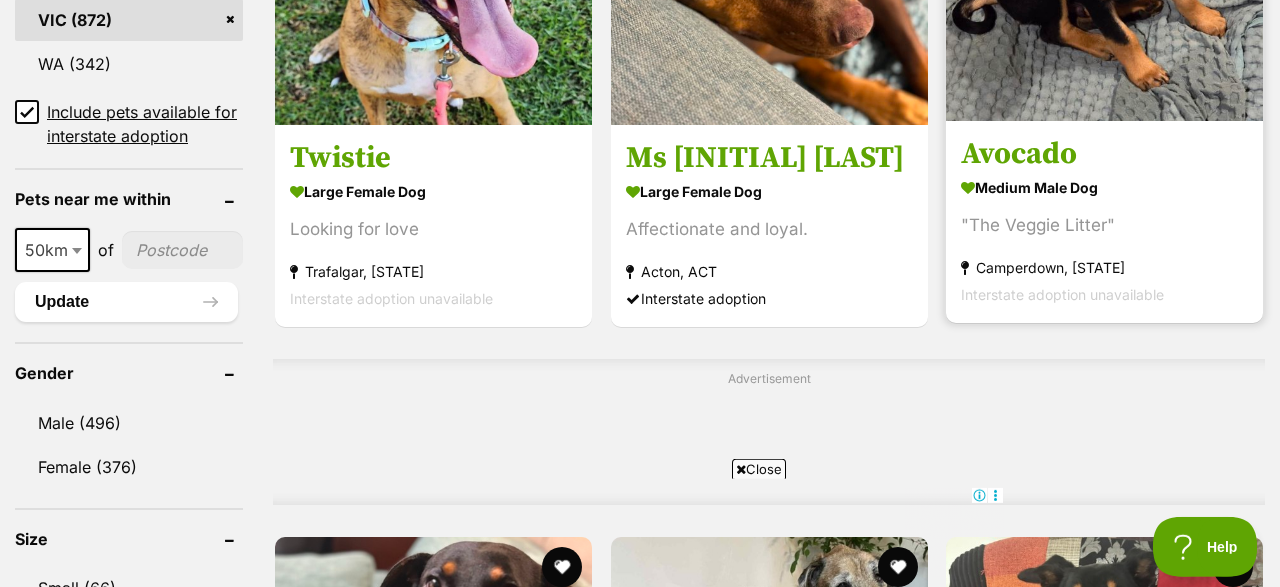 scroll, scrollTop: 1456, scrollLeft: 0, axis: vertical 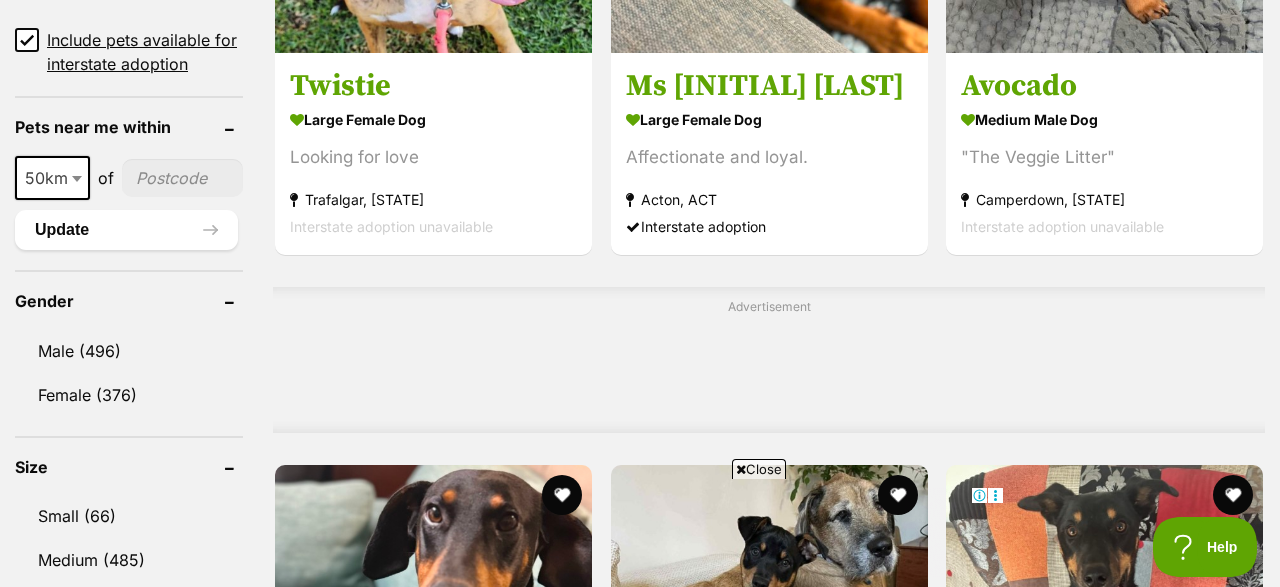 click at bounding box center (741, 469) 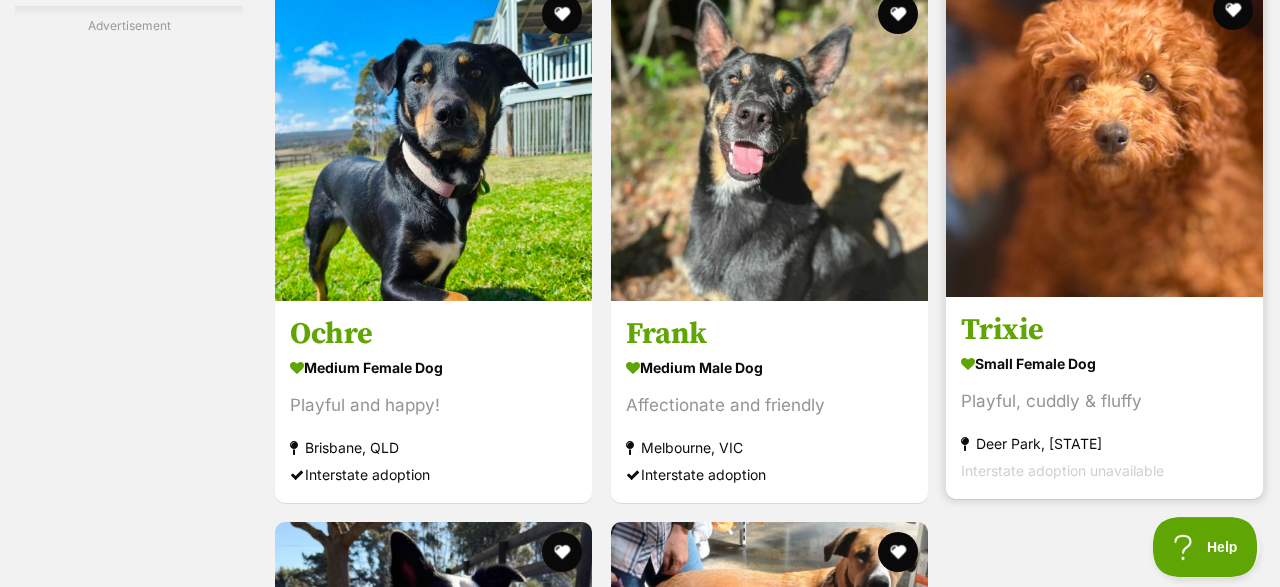 scroll, scrollTop: 3744, scrollLeft: 0, axis: vertical 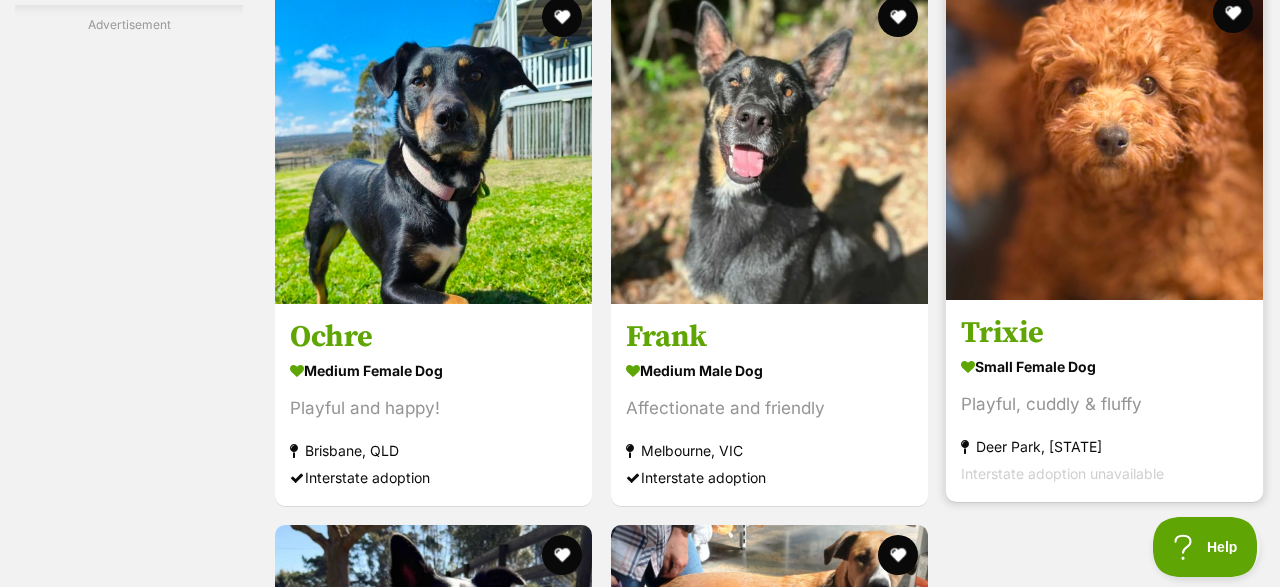 click at bounding box center [1104, 141] 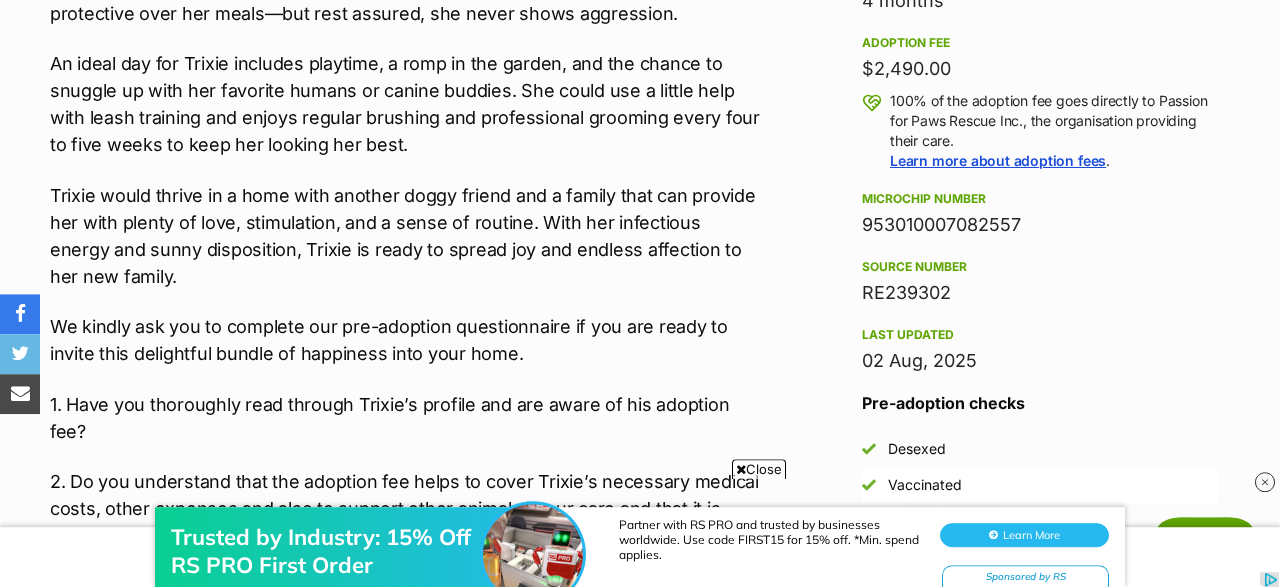 scroll, scrollTop: 1248, scrollLeft: 0, axis: vertical 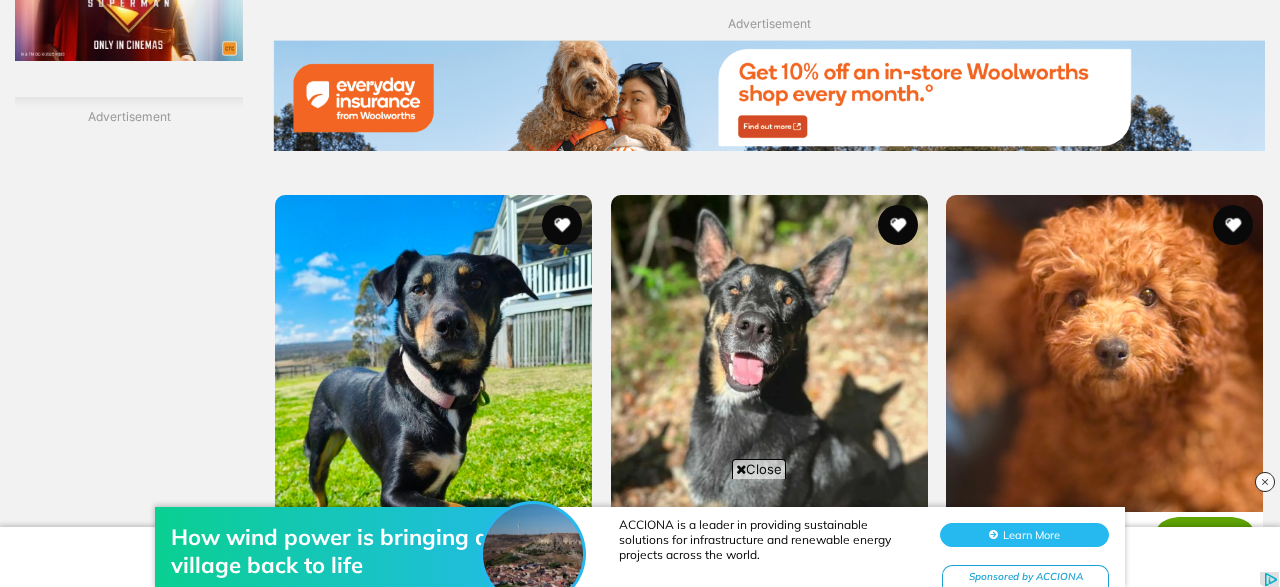 click on "Next" at bounding box center [769, 1488] 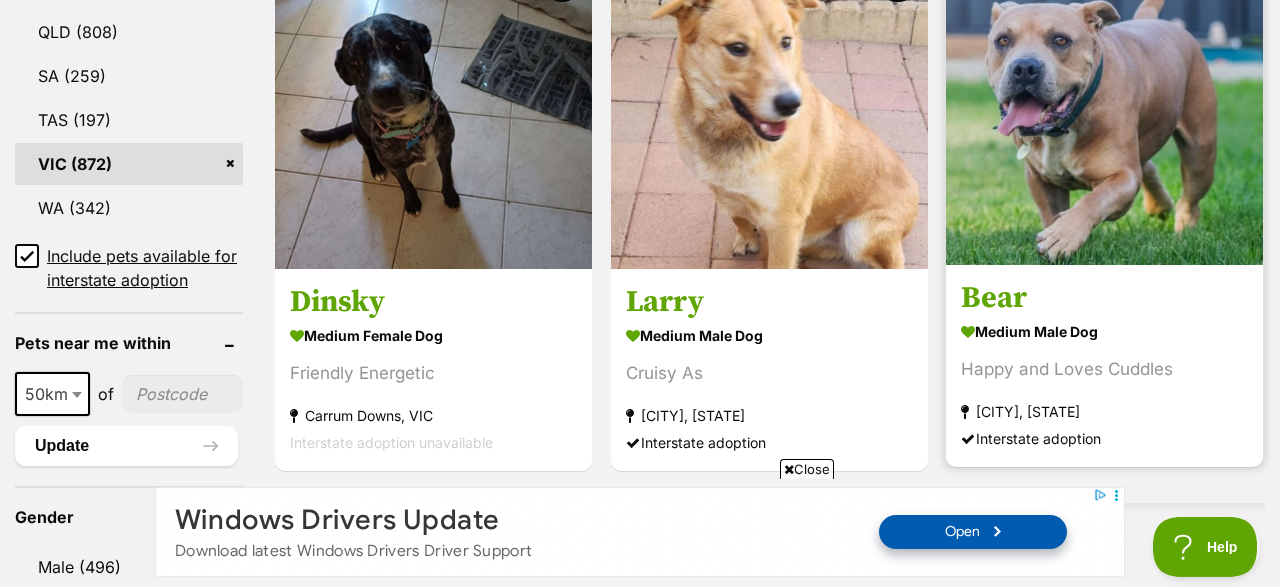 scroll, scrollTop: 1248, scrollLeft: 0, axis: vertical 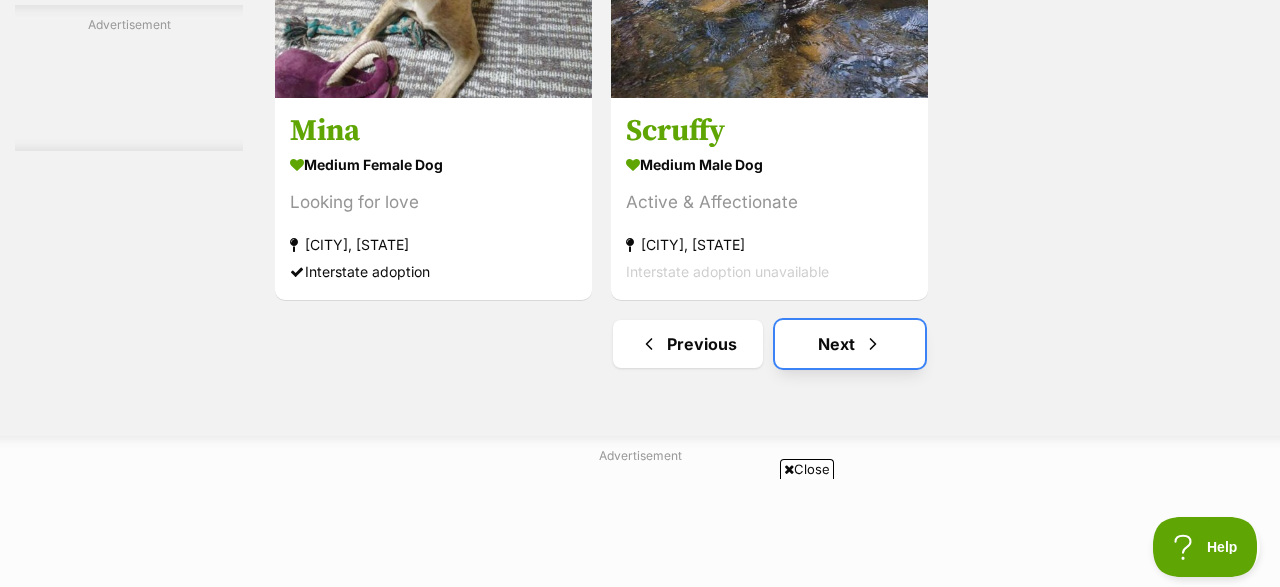 click on "Next" at bounding box center [850, 344] 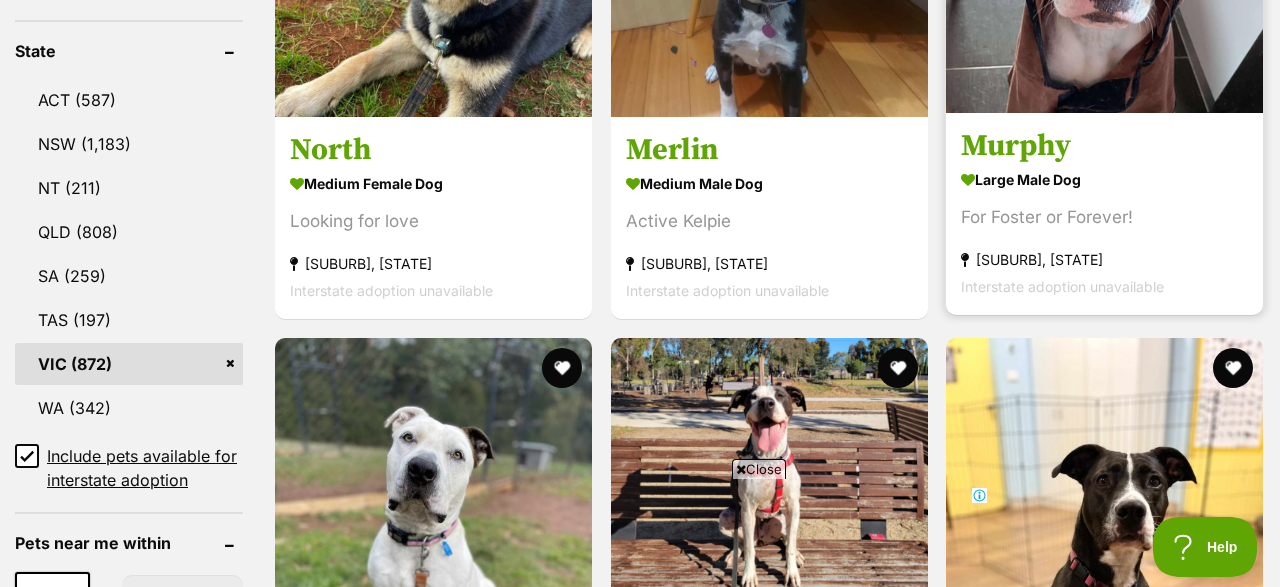 scroll, scrollTop: 1352, scrollLeft: 0, axis: vertical 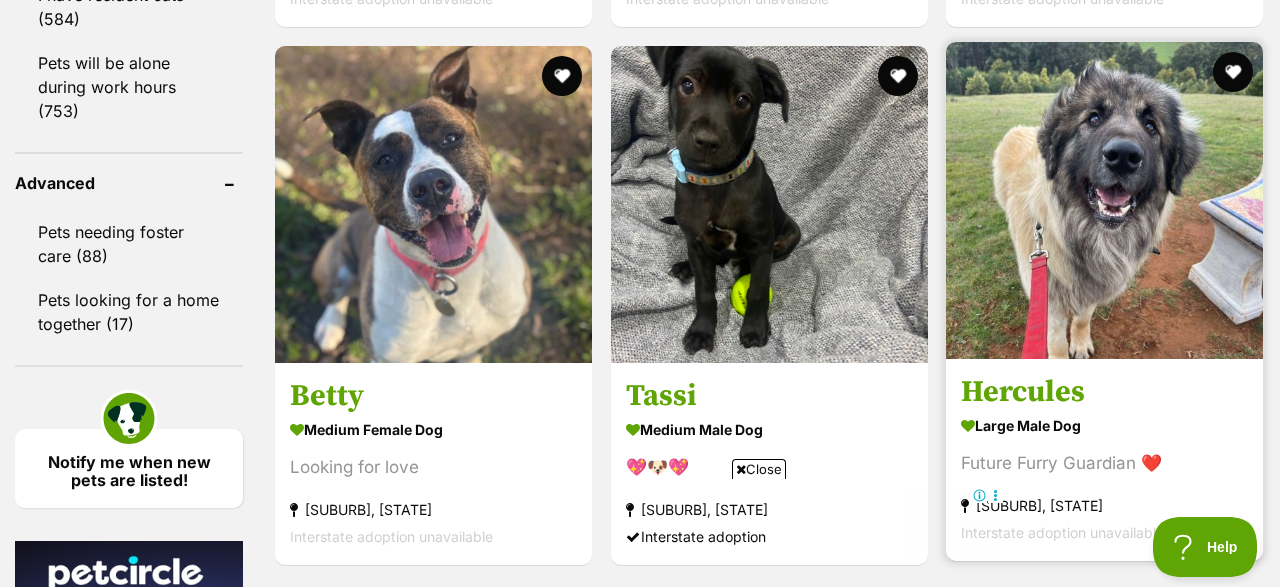 click at bounding box center [1104, 200] 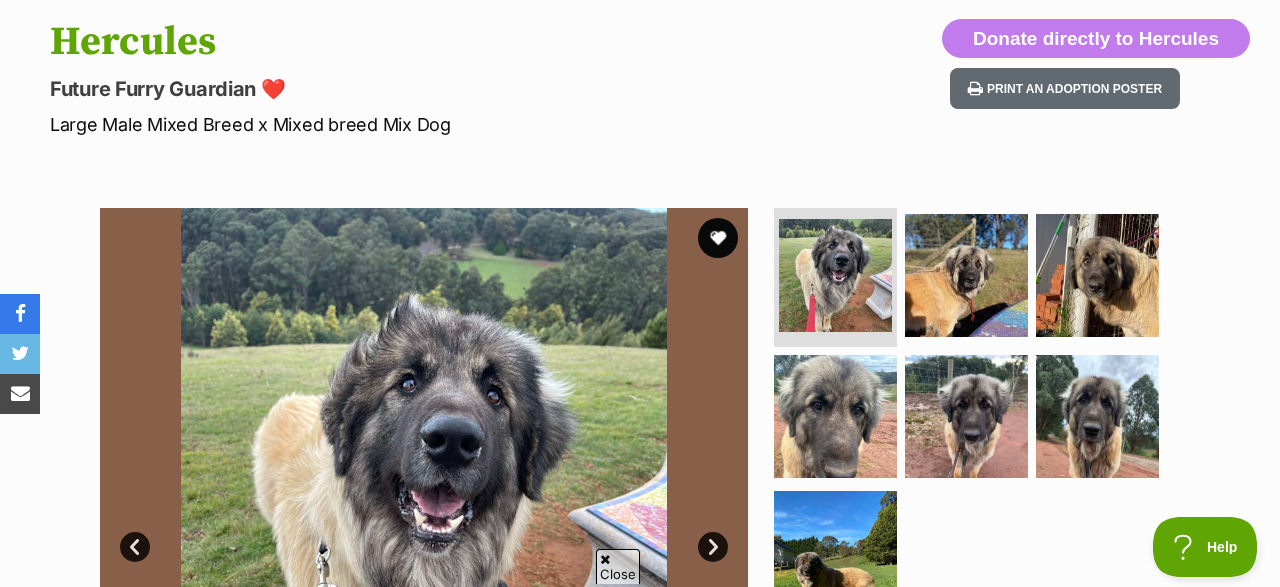 scroll, scrollTop: 520, scrollLeft: 0, axis: vertical 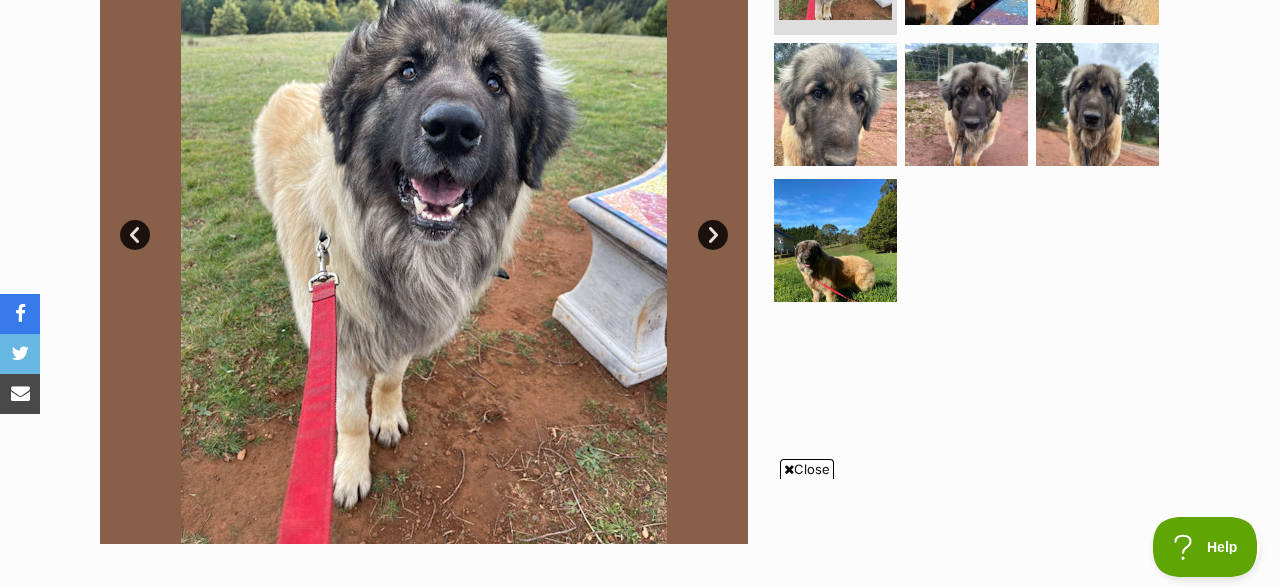 click on "Next" at bounding box center [713, 235] 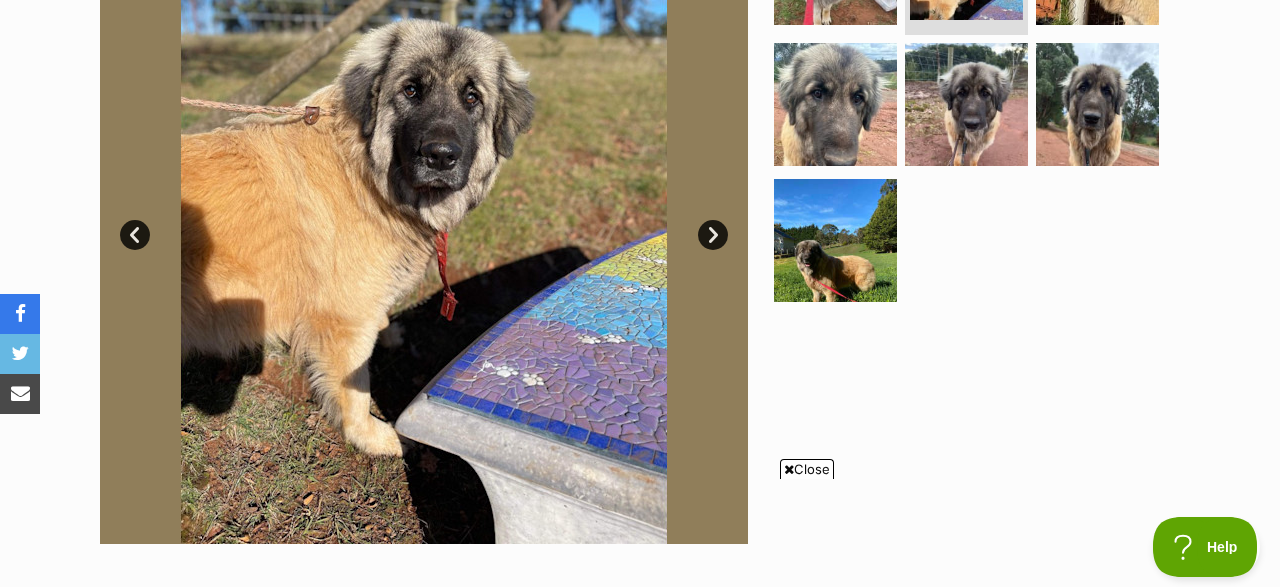 click on "Next" at bounding box center (713, 235) 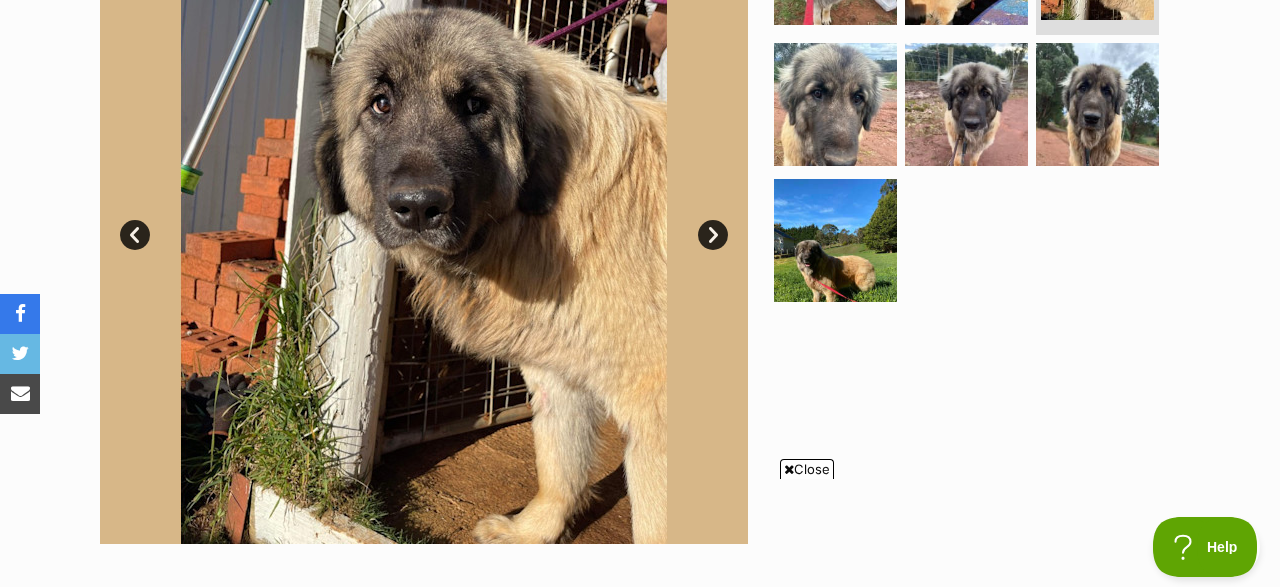 click on "Next" at bounding box center [713, 235] 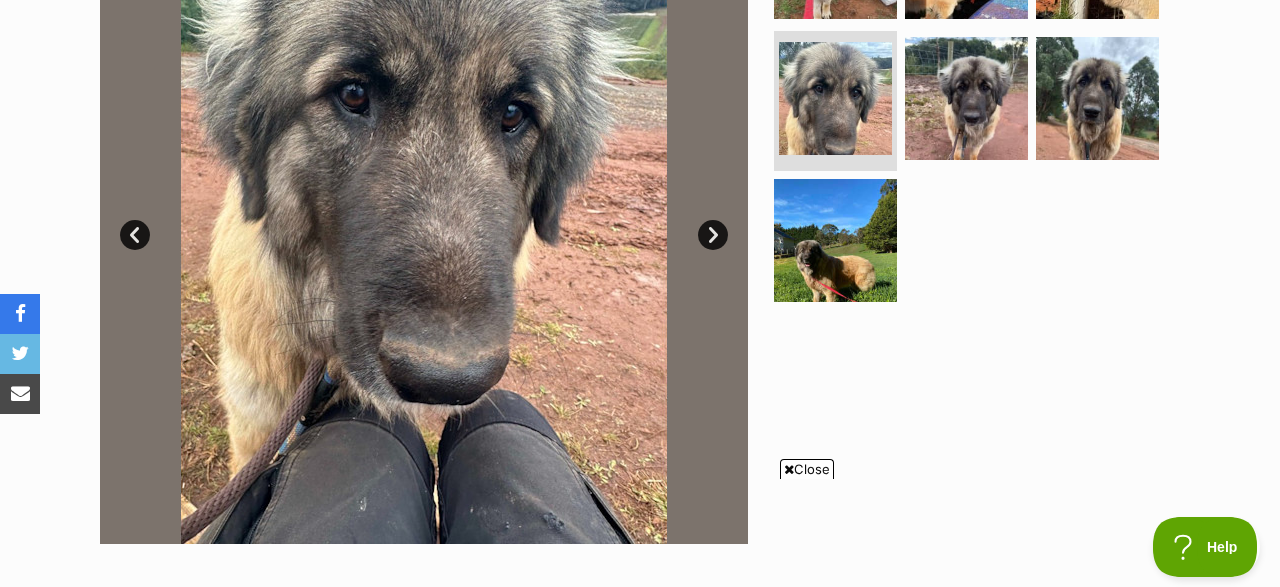 click on "Next" at bounding box center [713, 235] 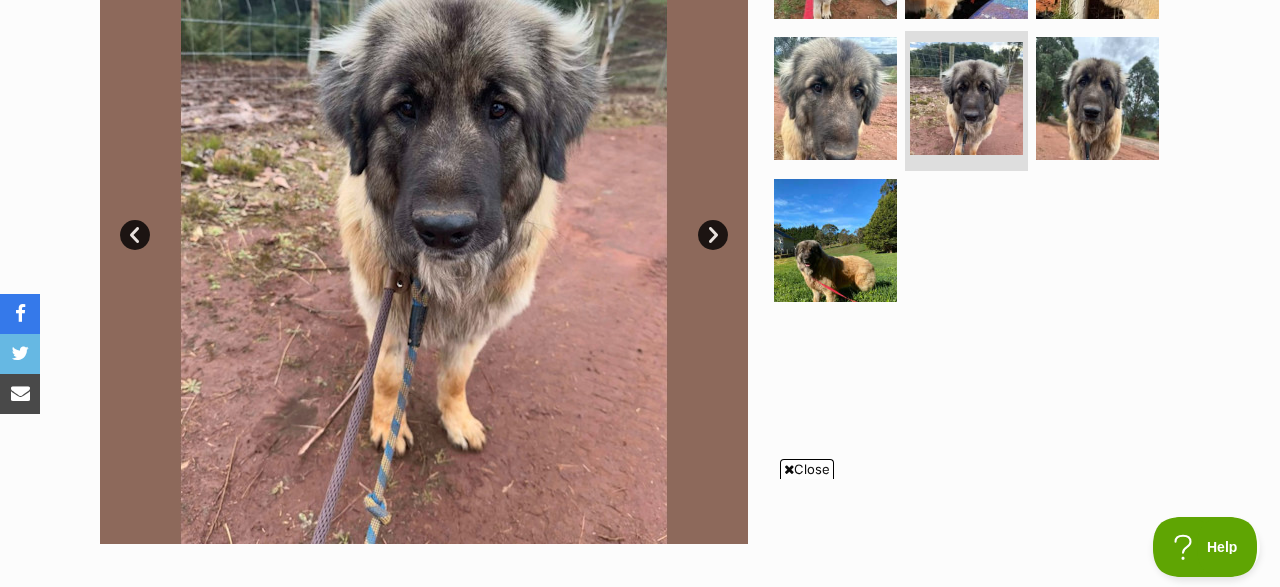 click on "Next" at bounding box center (713, 235) 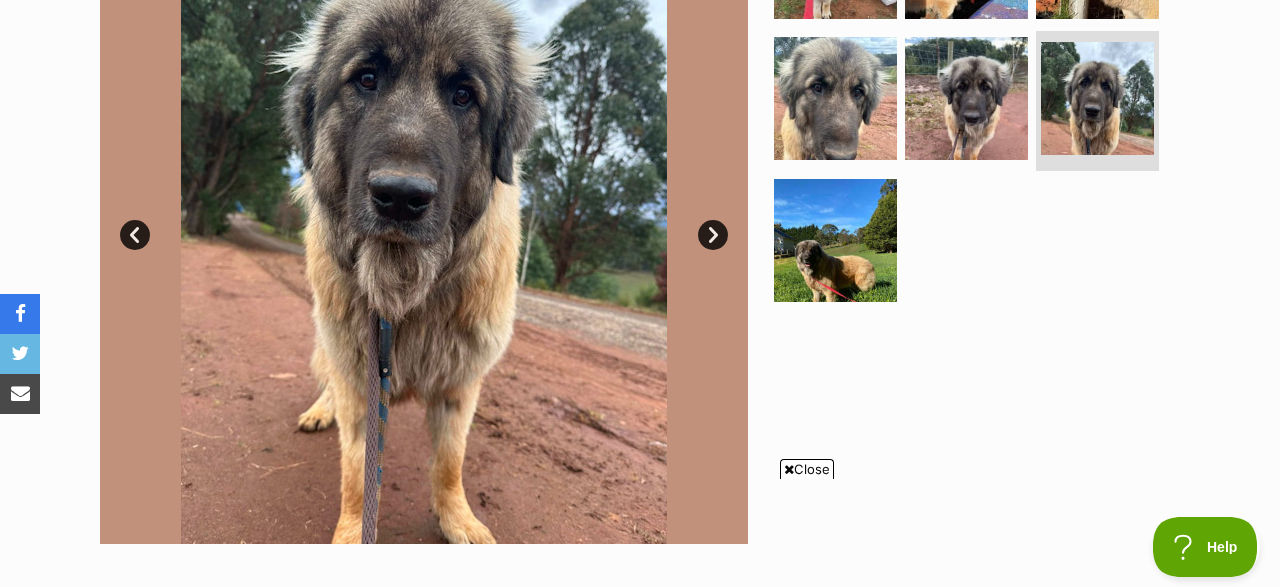 click on "Next" at bounding box center (713, 235) 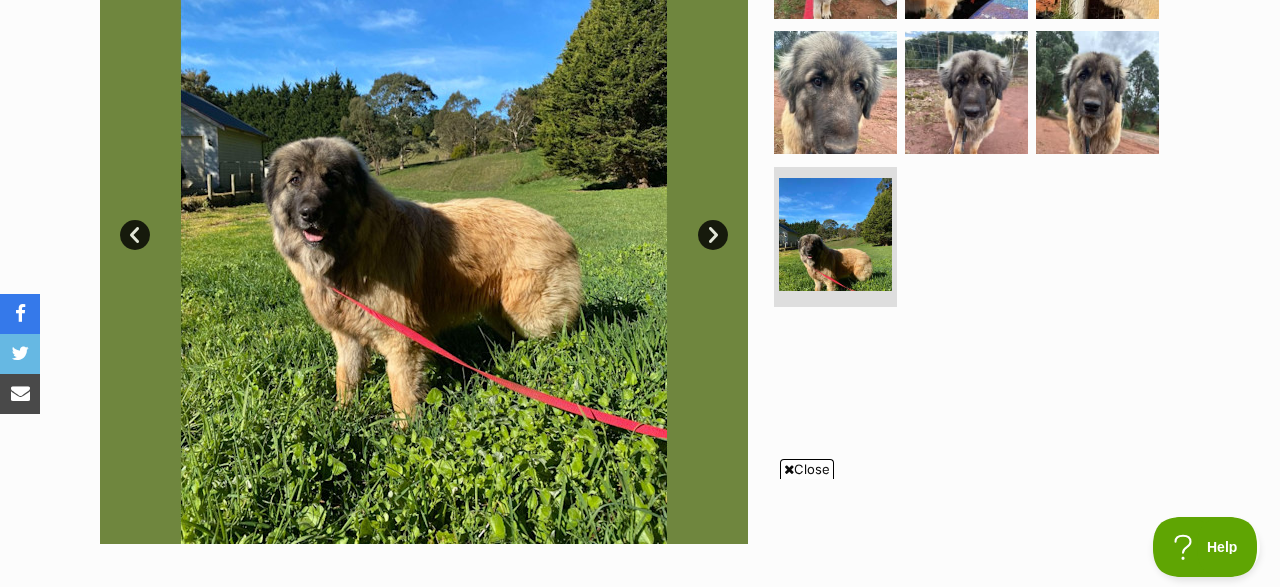 click on "Next" at bounding box center (713, 235) 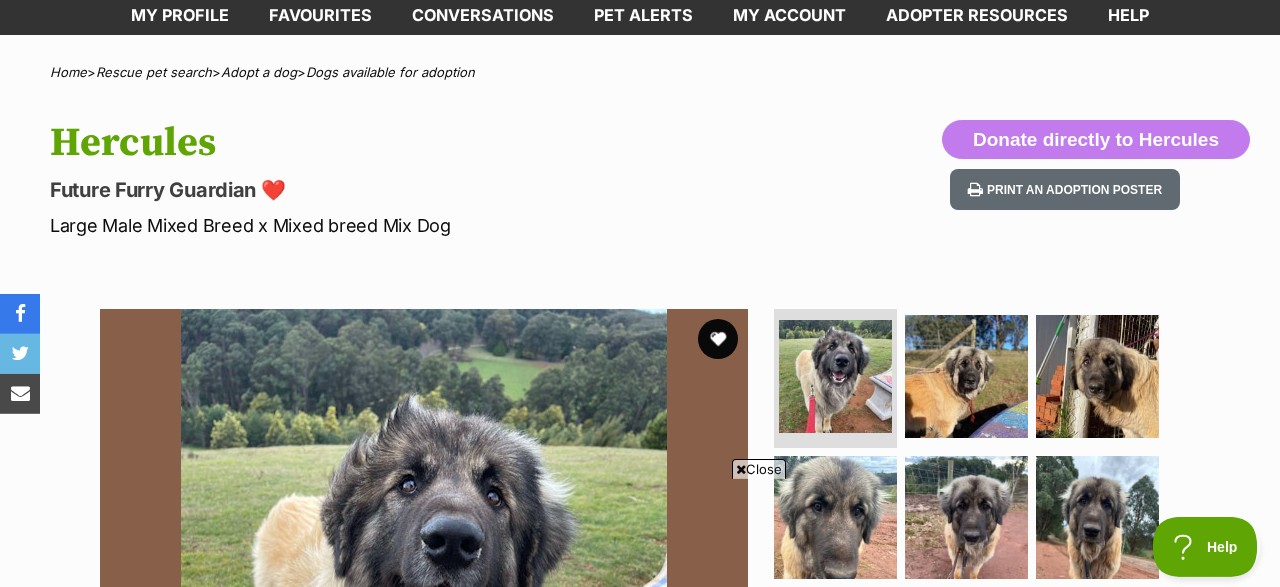 scroll, scrollTop: 104, scrollLeft: 0, axis: vertical 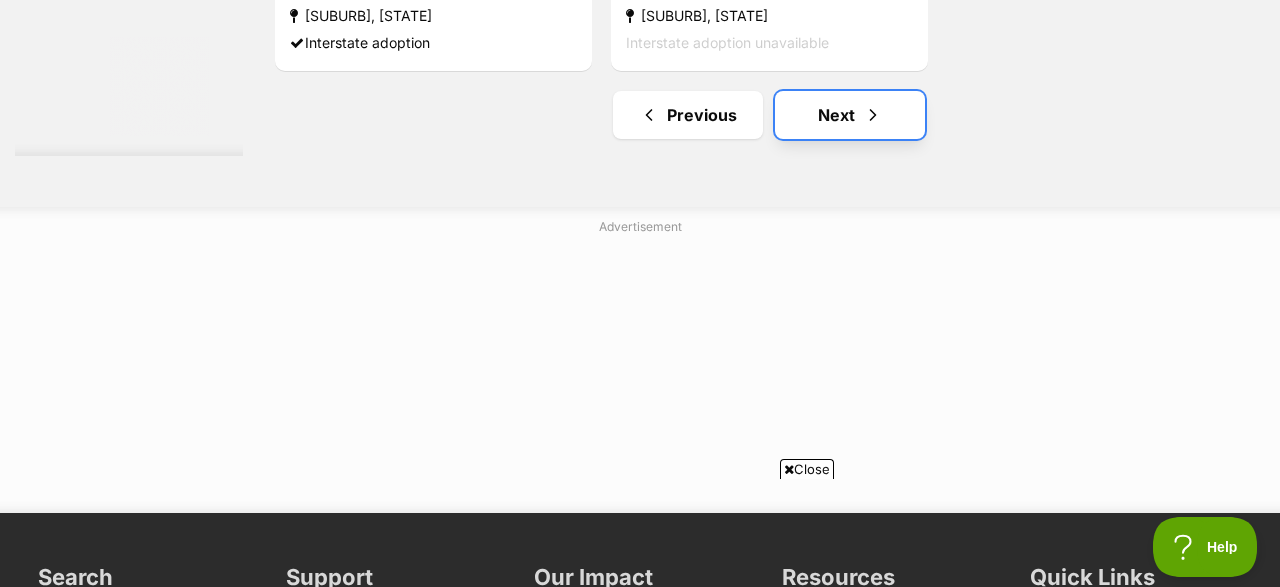 click on "Next" at bounding box center (850, 115) 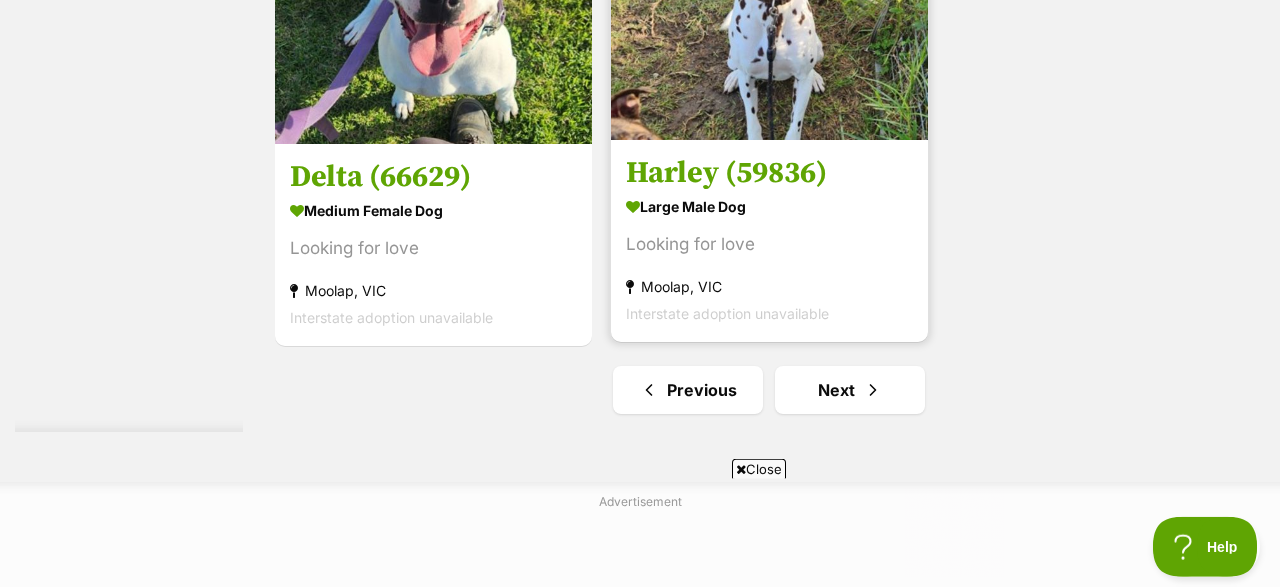 scroll, scrollTop: 4784, scrollLeft: 0, axis: vertical 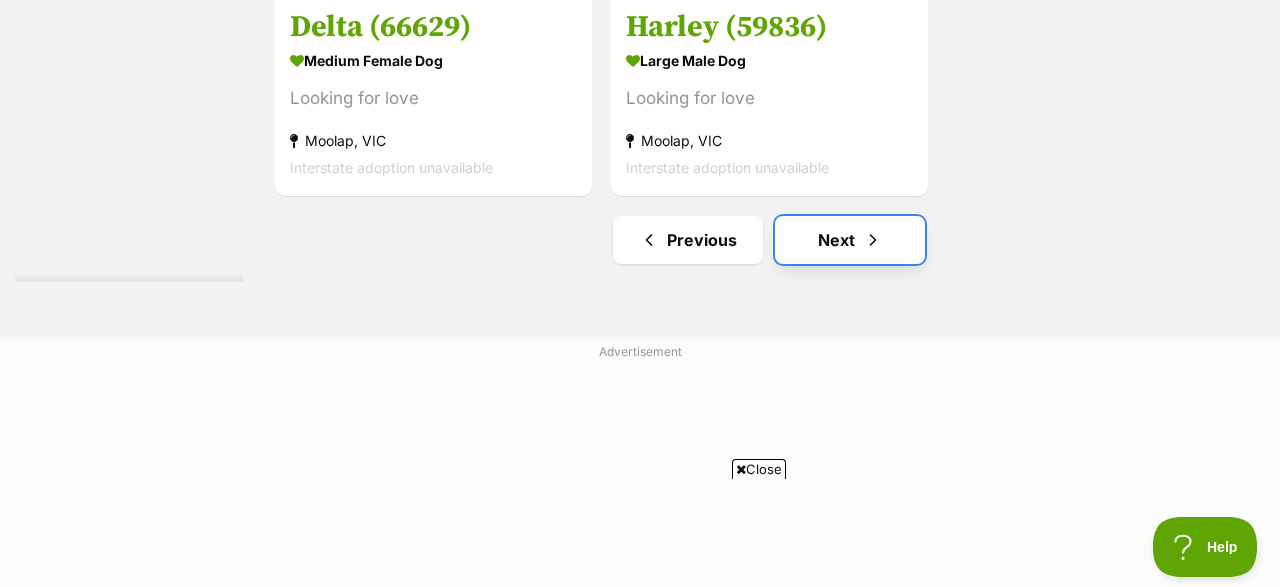 click on "Next" at bounding box center (850, 240) 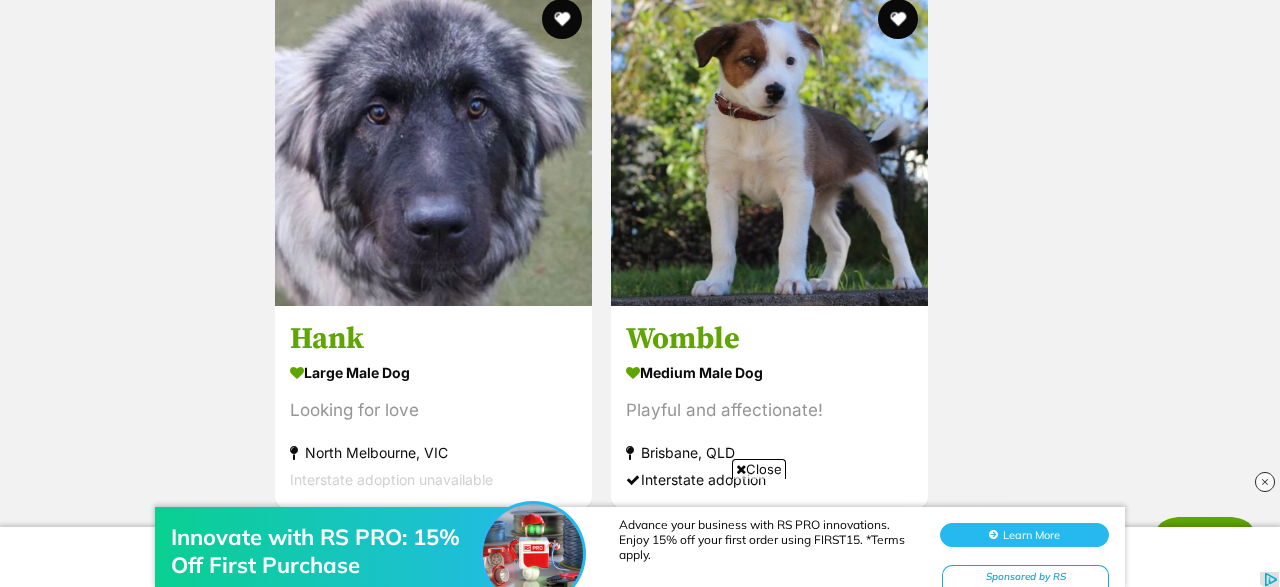 scroll, scrollTop: 0, scrollLeft: 0, axis: both 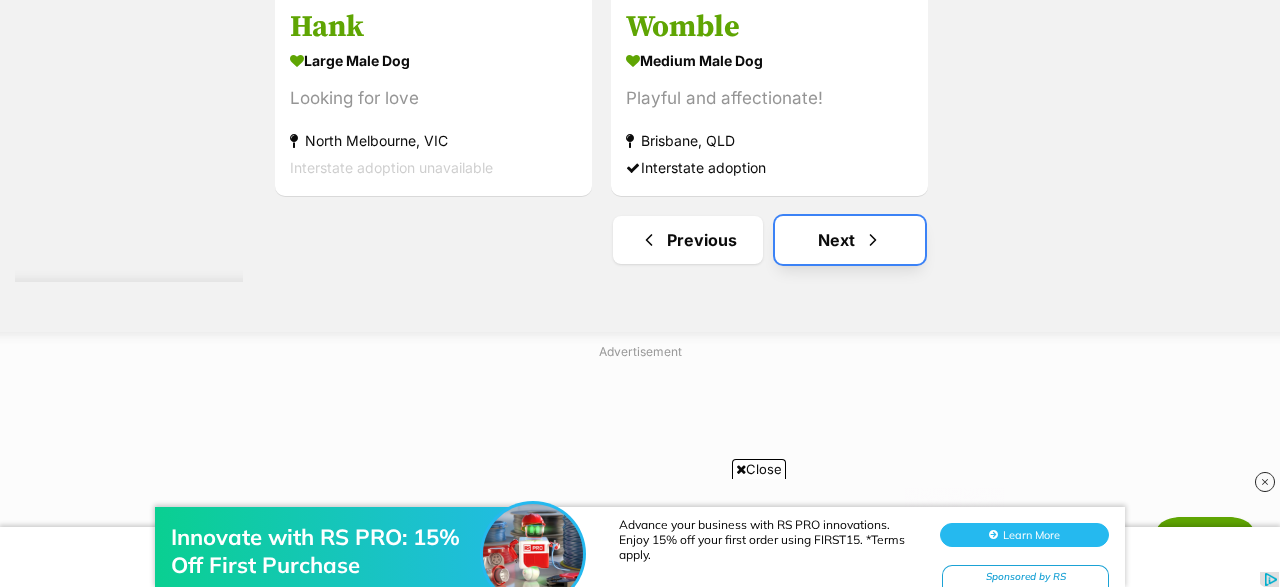 click on "Next" at bounding box center (850, 240) 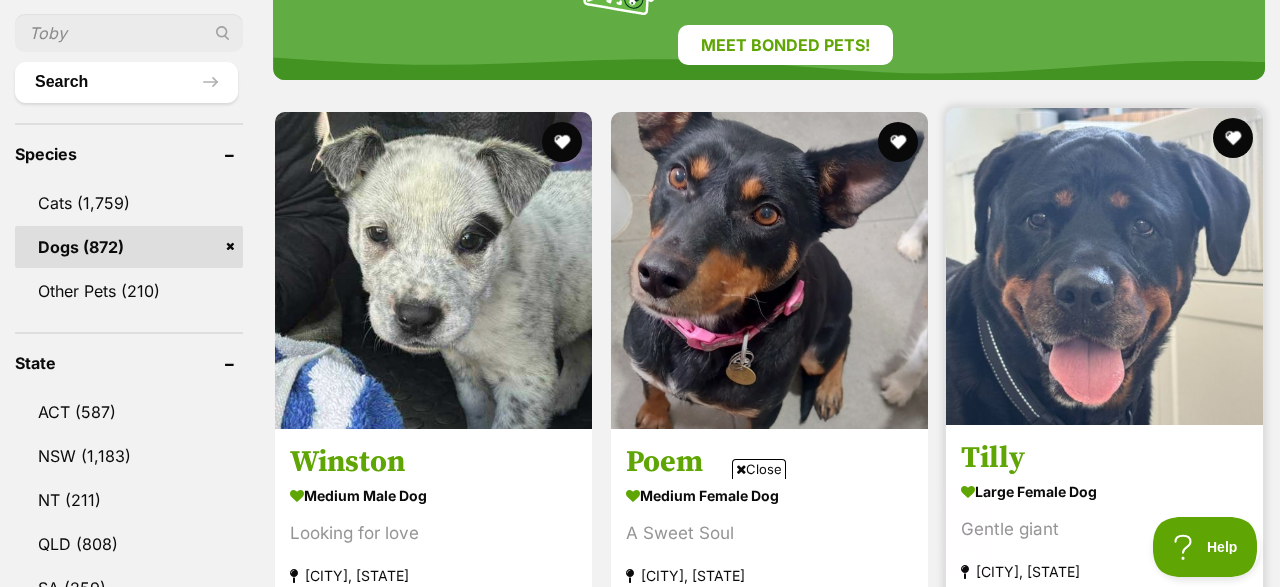 scroll, scrollTop: 0, scrollLeft: 0, axis: both 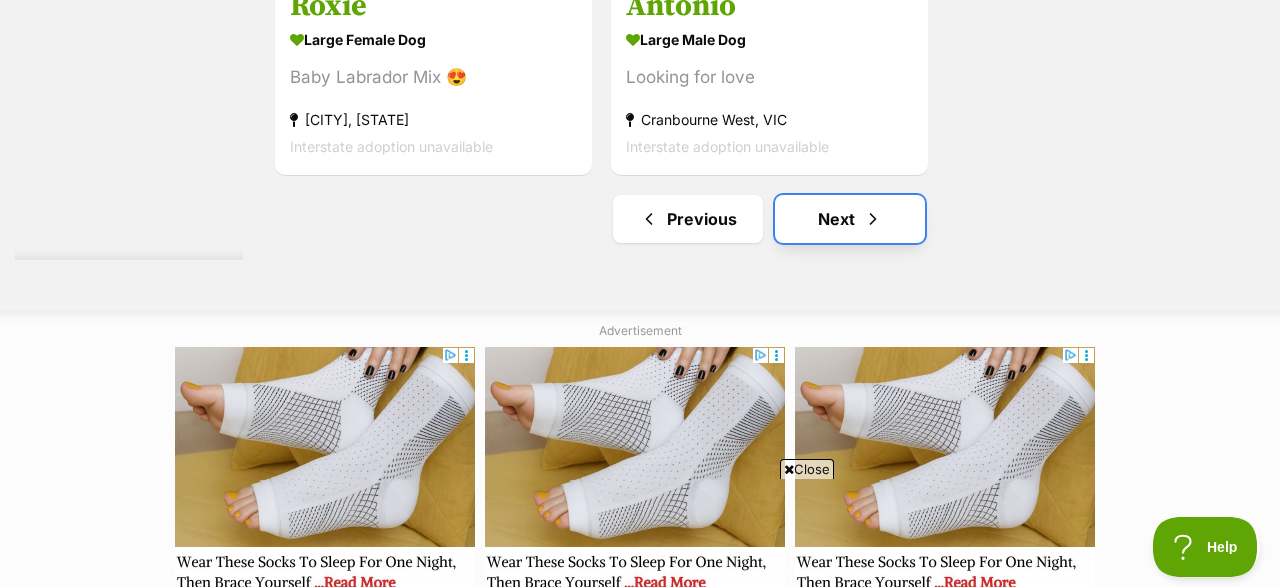 click on "Next" at bounding box center [850, 219] 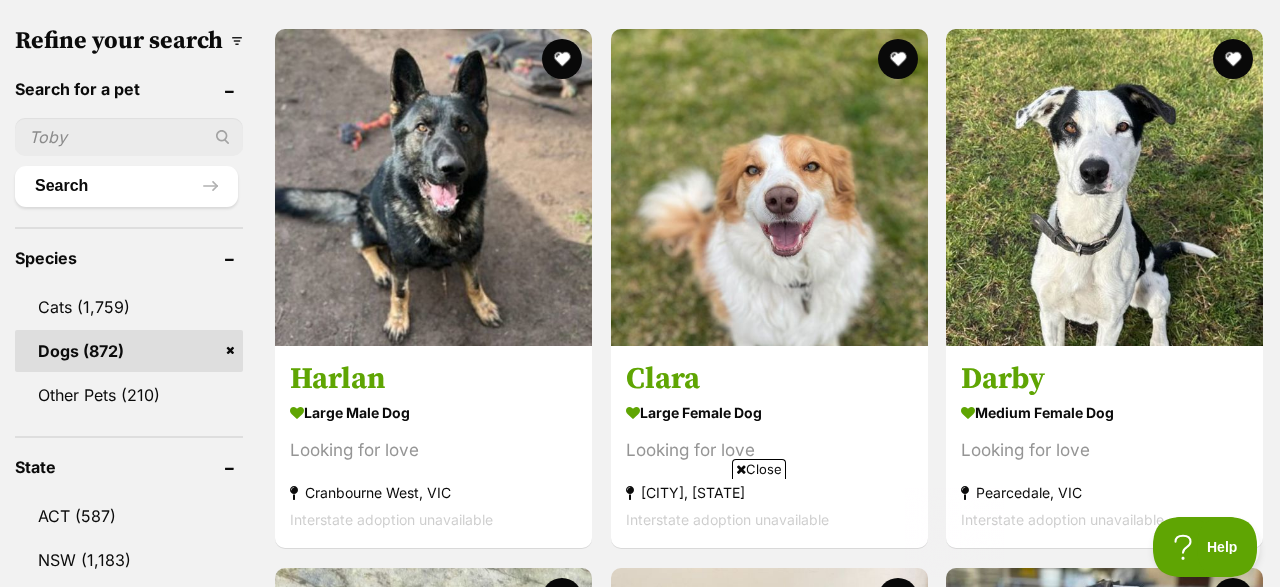 scroll, scrollTop: 0, scrollLeft: 0, axis: both 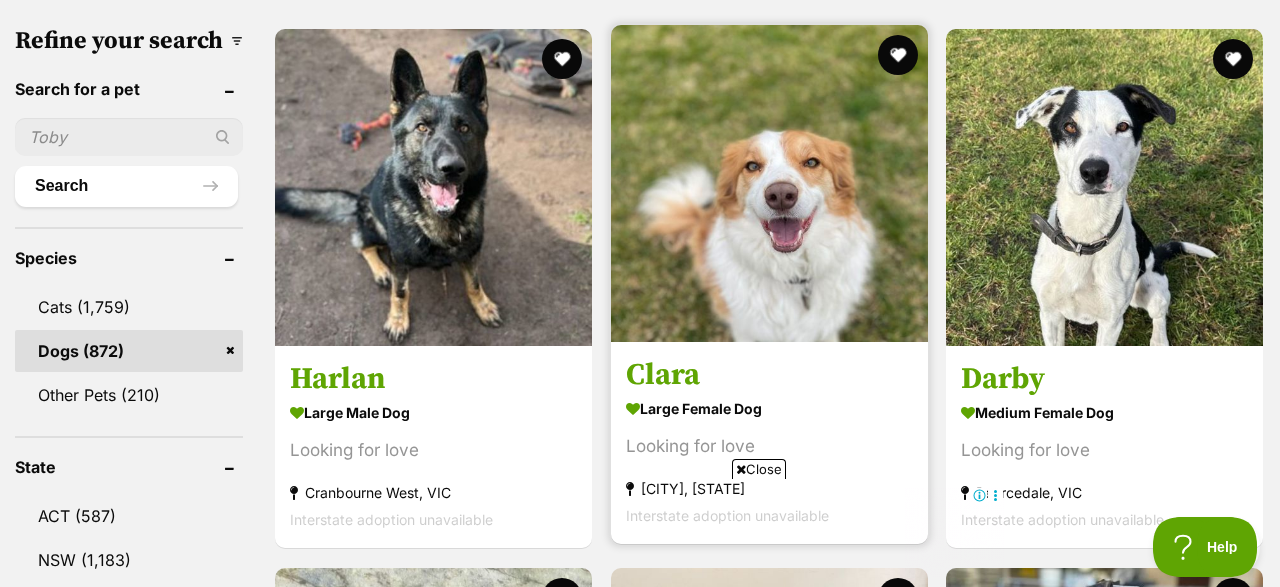 click at bounding box center (769, 183) 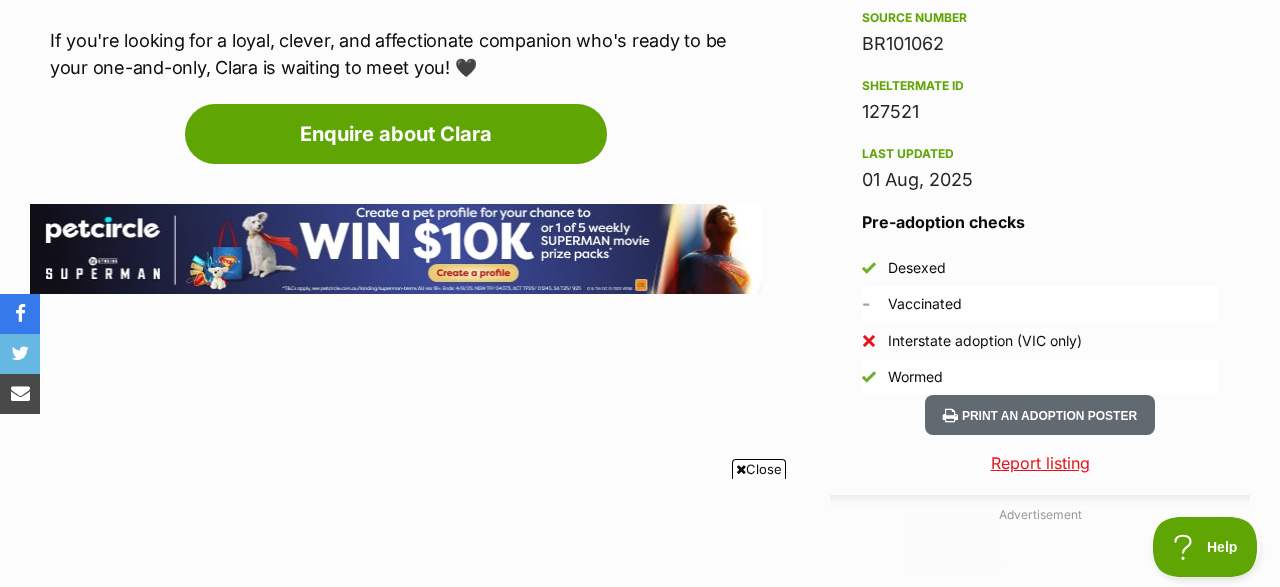 scroll, scrollTop: 0, scrollLeft: 0, axis: both 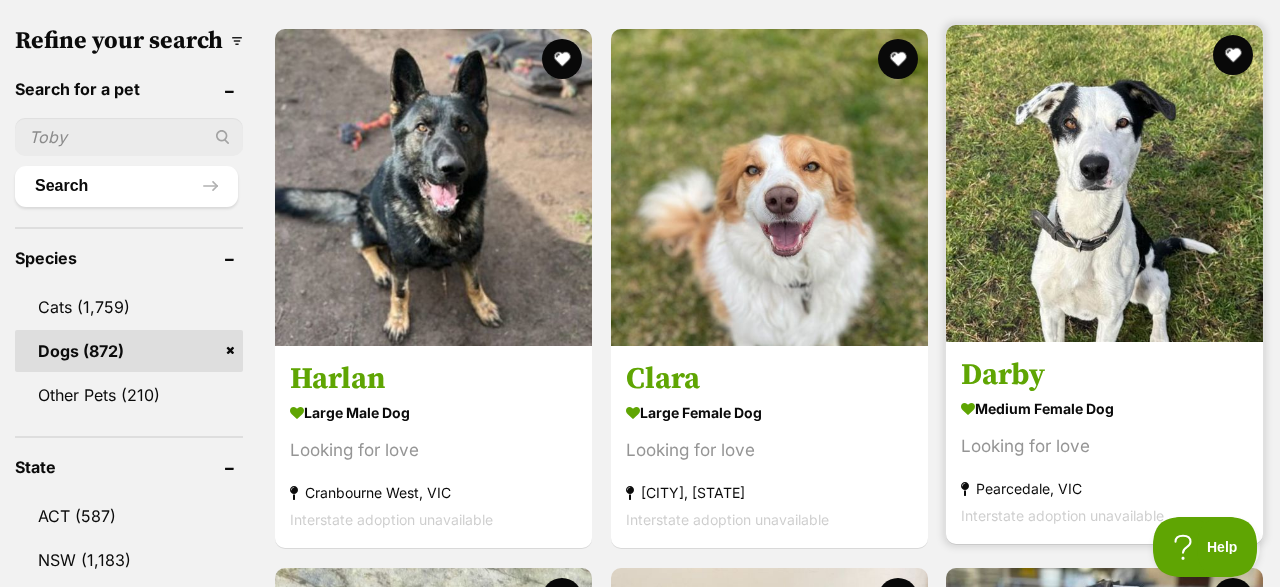 click at bounding box center [1104, 183] 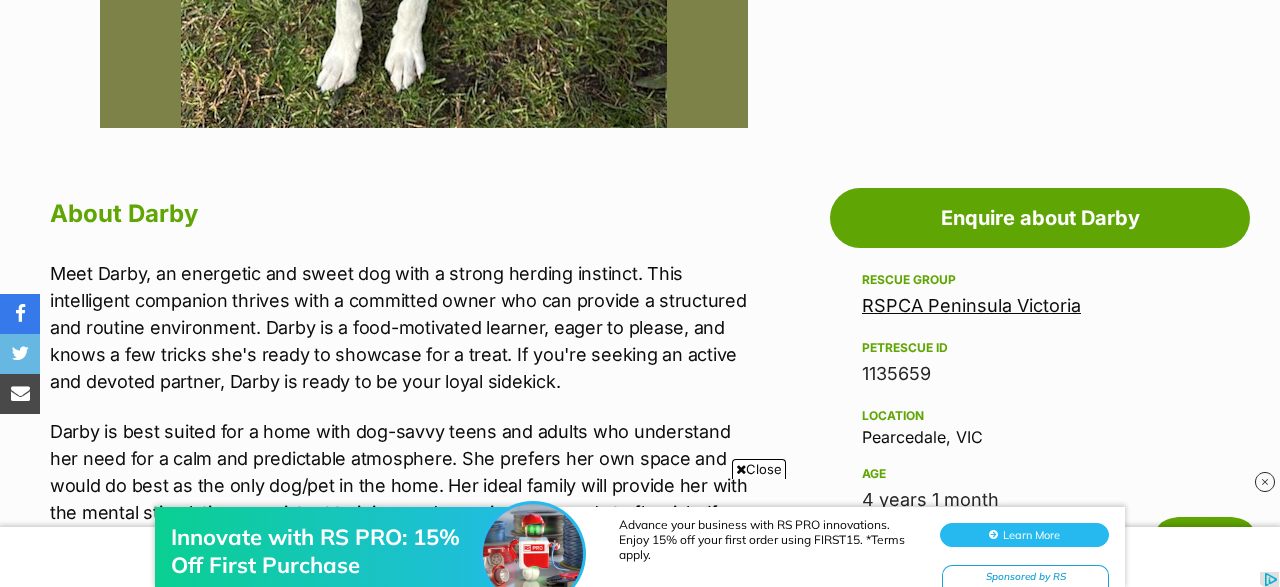 scroll, scrollTop: 0, scrollLeft: 0, axis: both 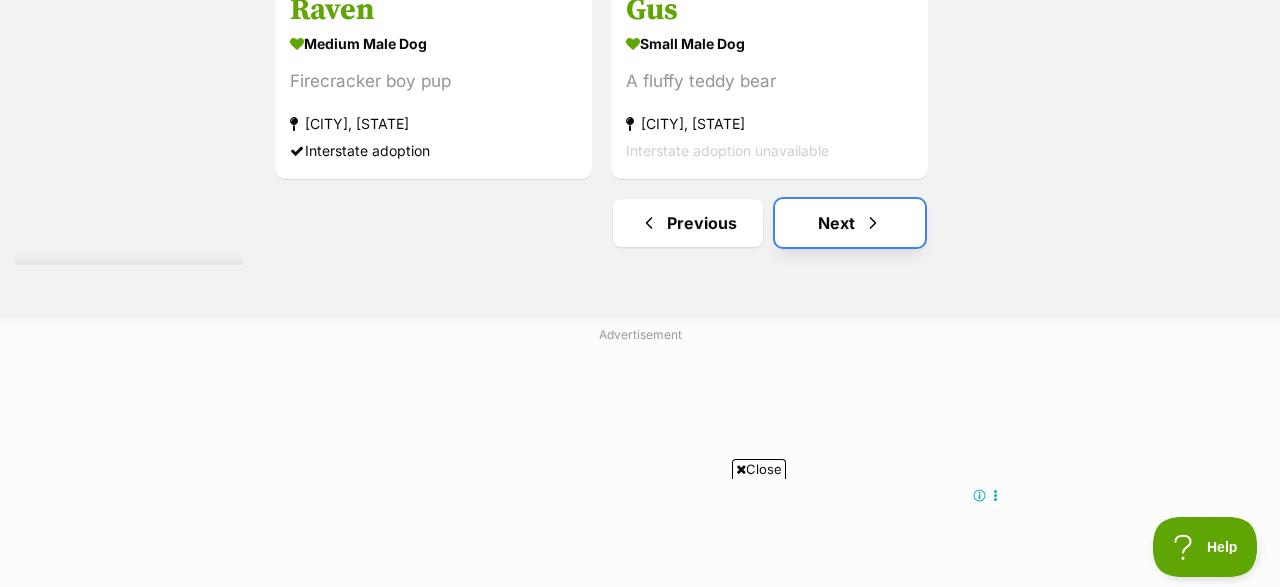 click on "Next" at bounding box center [850, 223] 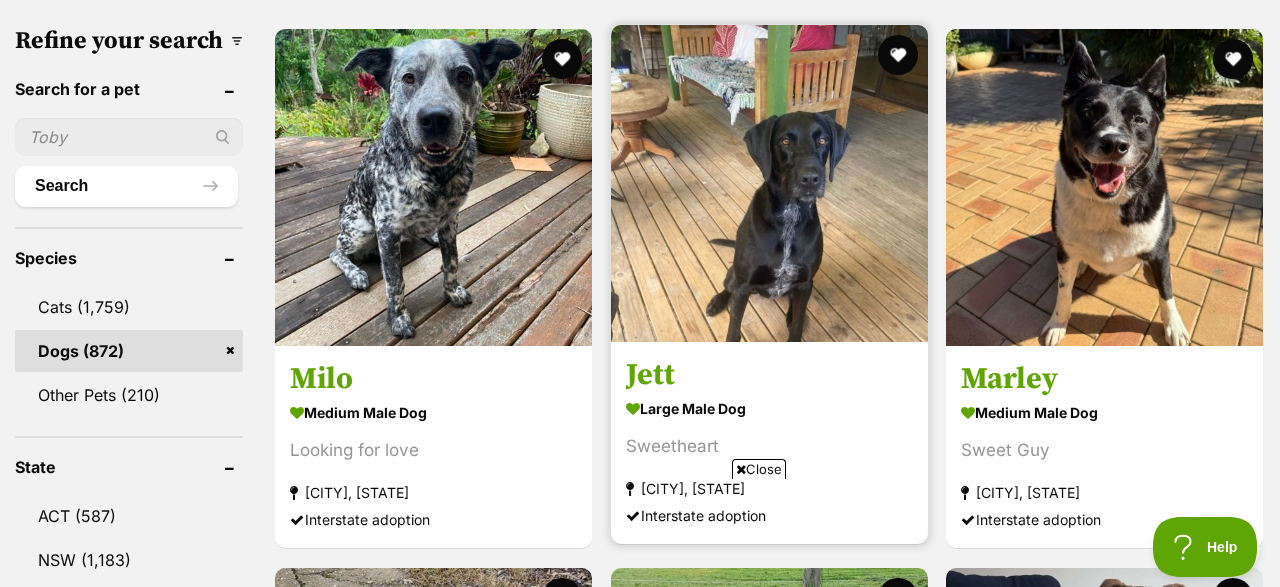 scroll, scrollTop: 0, scrollLeft: 0, axis: both 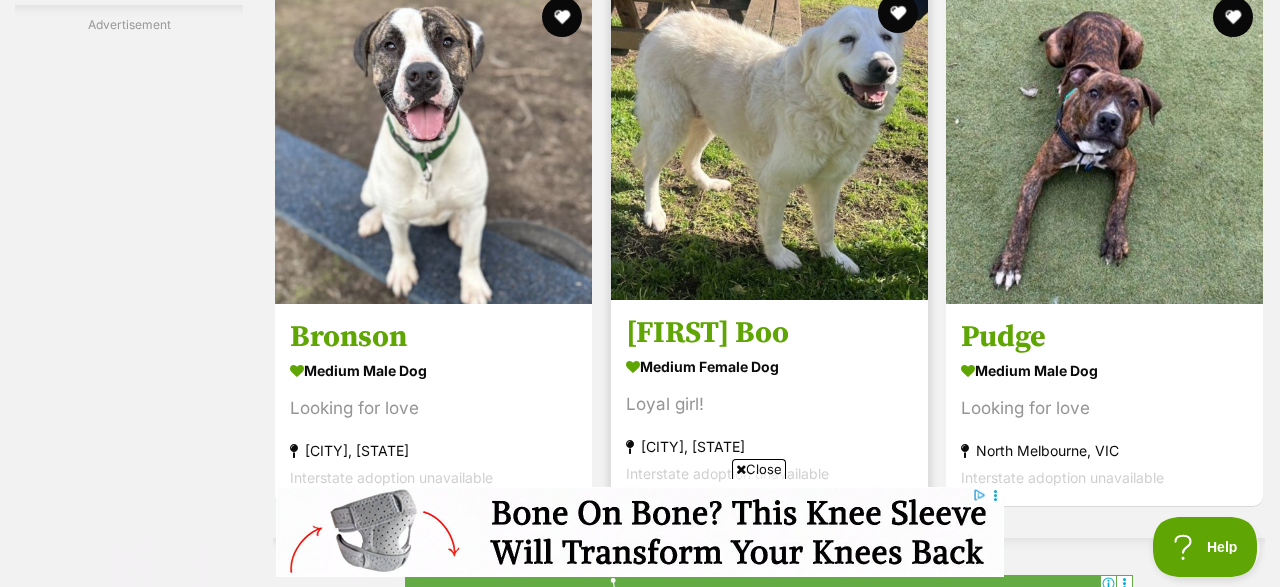 click at bounding box center (769, 141) 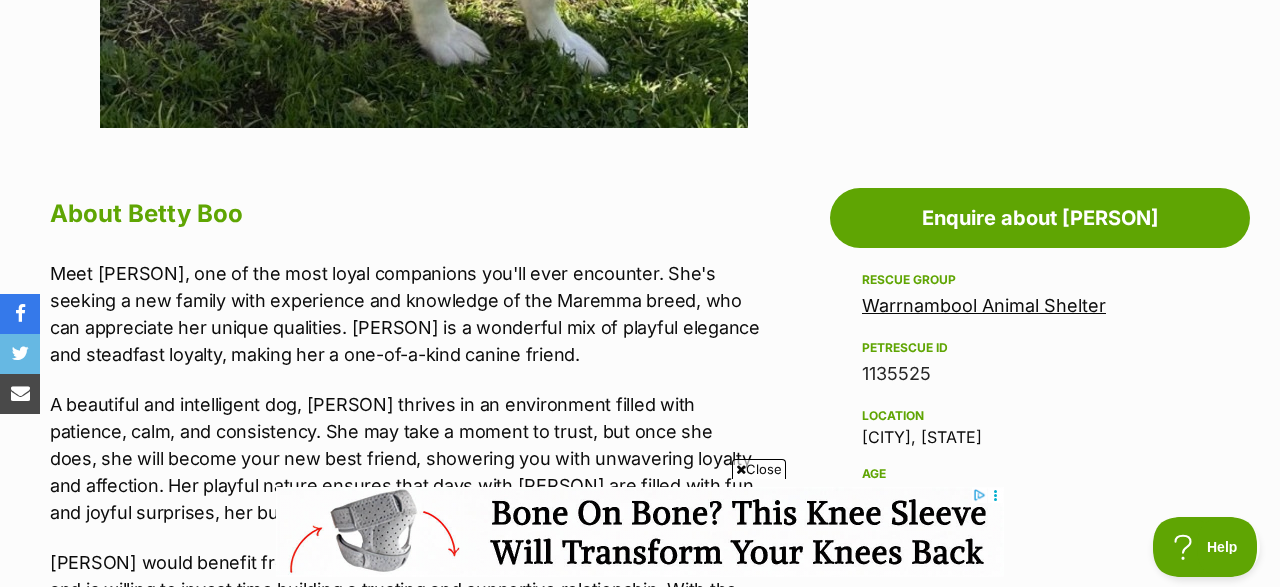 scroll, scrollTop: 1040, scrollLeft: 0, axis: vertical 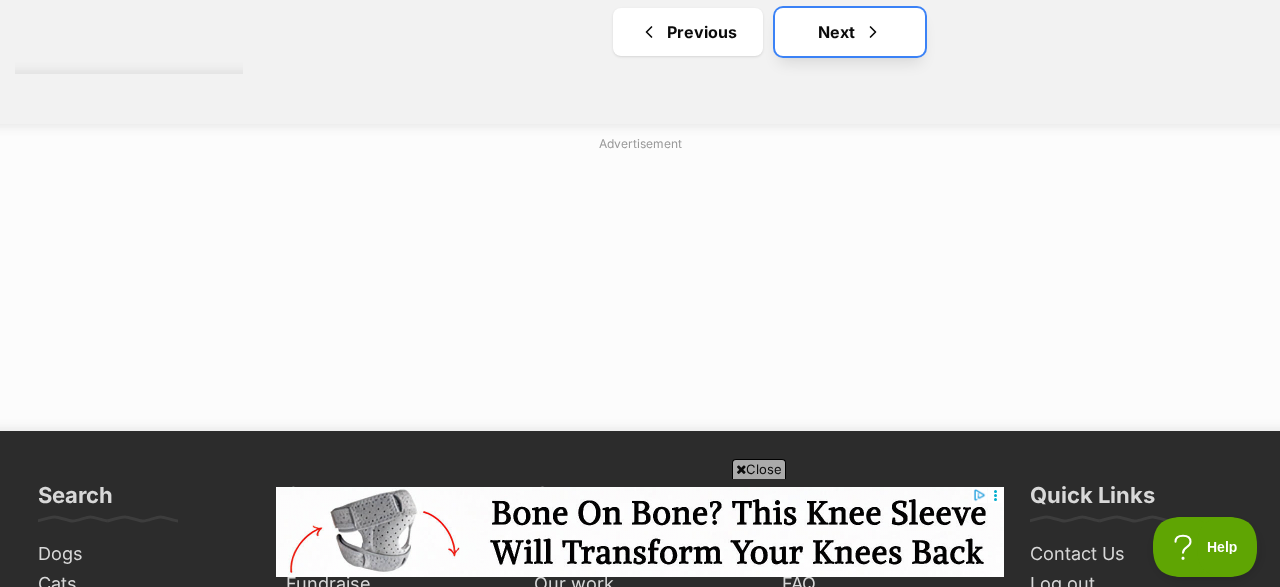 click on "Next" at bounding box center (850, 32) 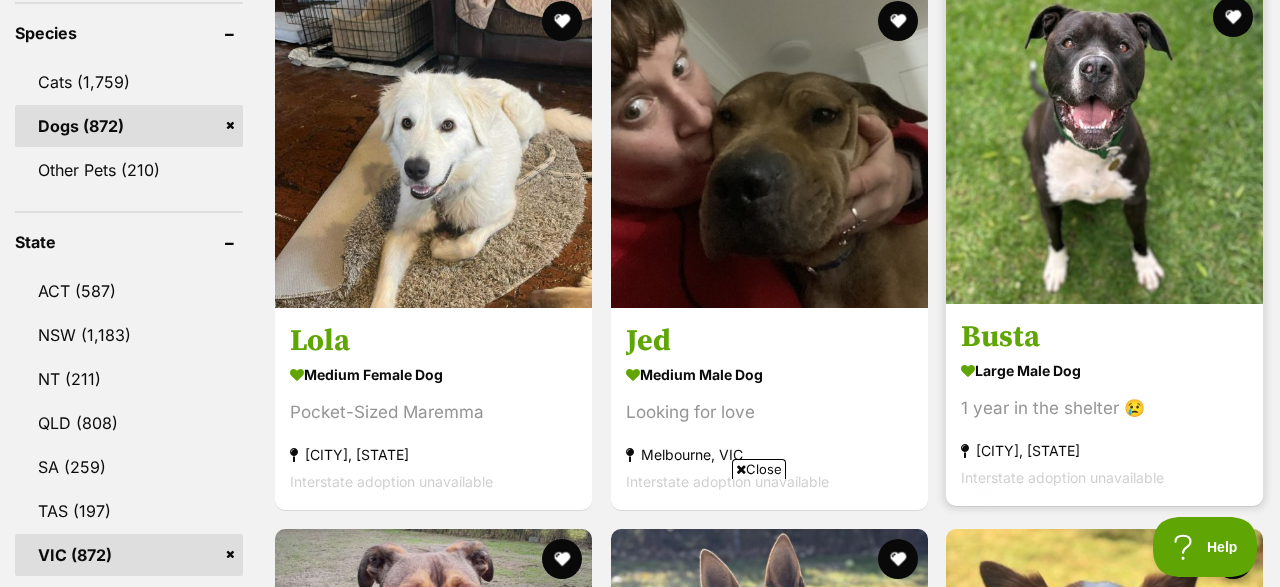 scroll, scrollTop: 0, scrollLeft: 0, axis: both 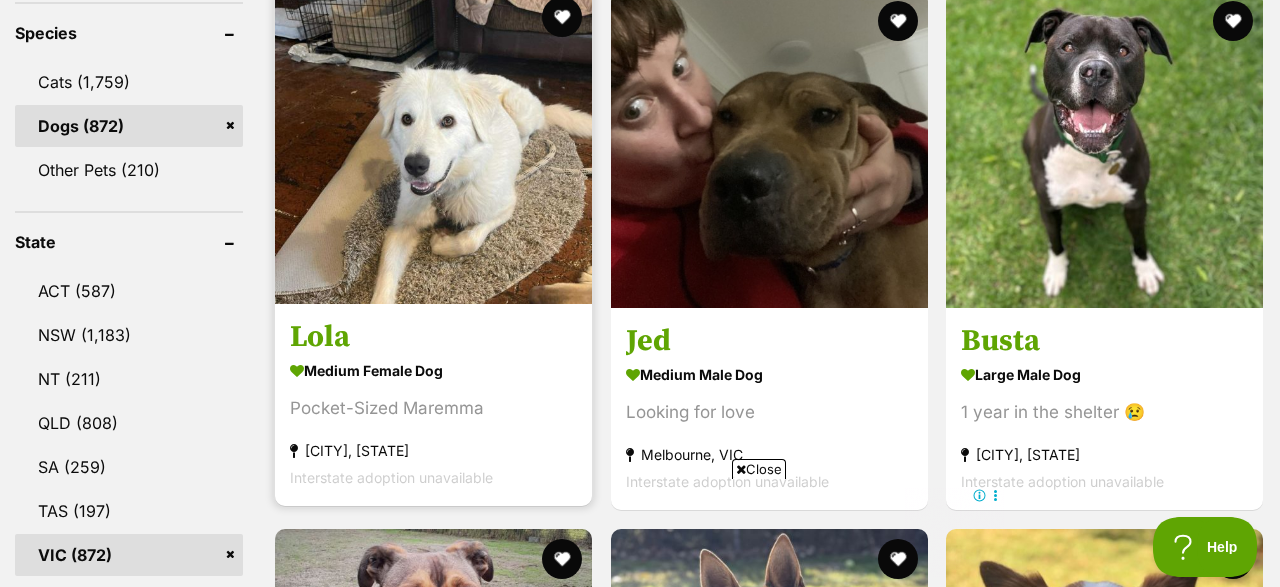 click at bounding box center (433, 145) 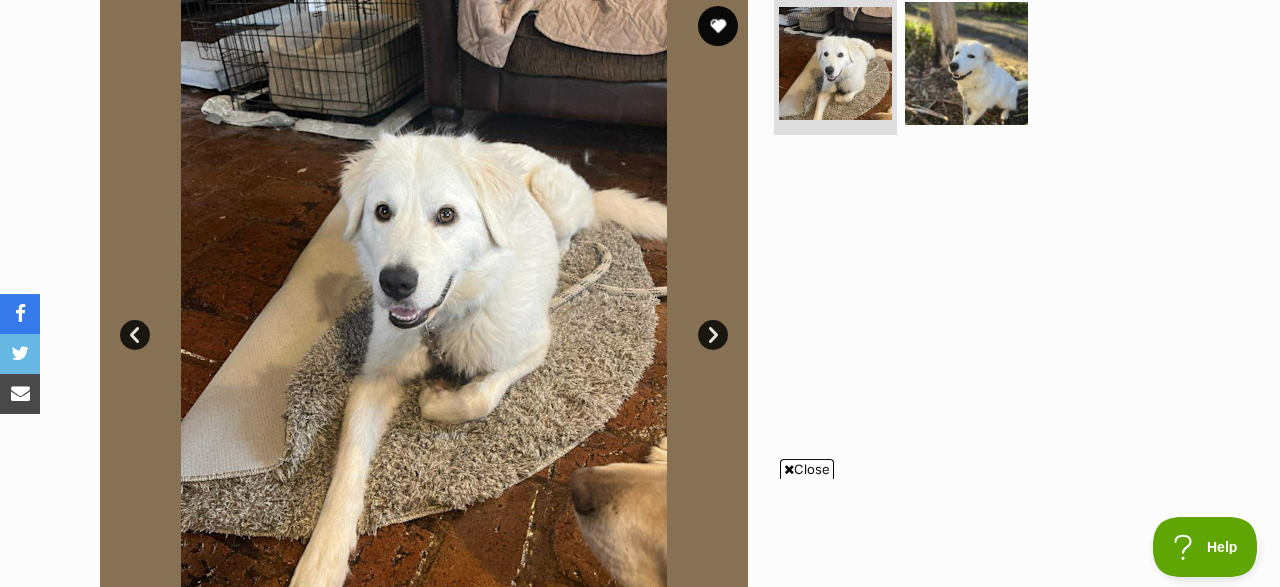 scroll, scrollTop: 416, scrollLeft: 0, axis: vertical 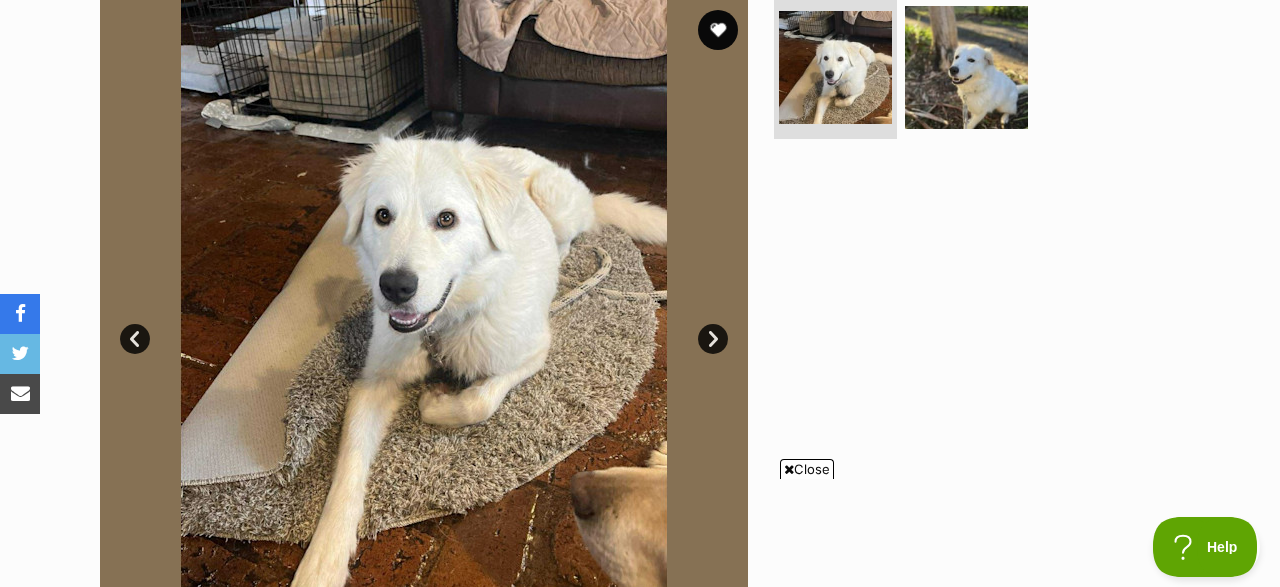click on "Next" at bounding box center [713, 339] 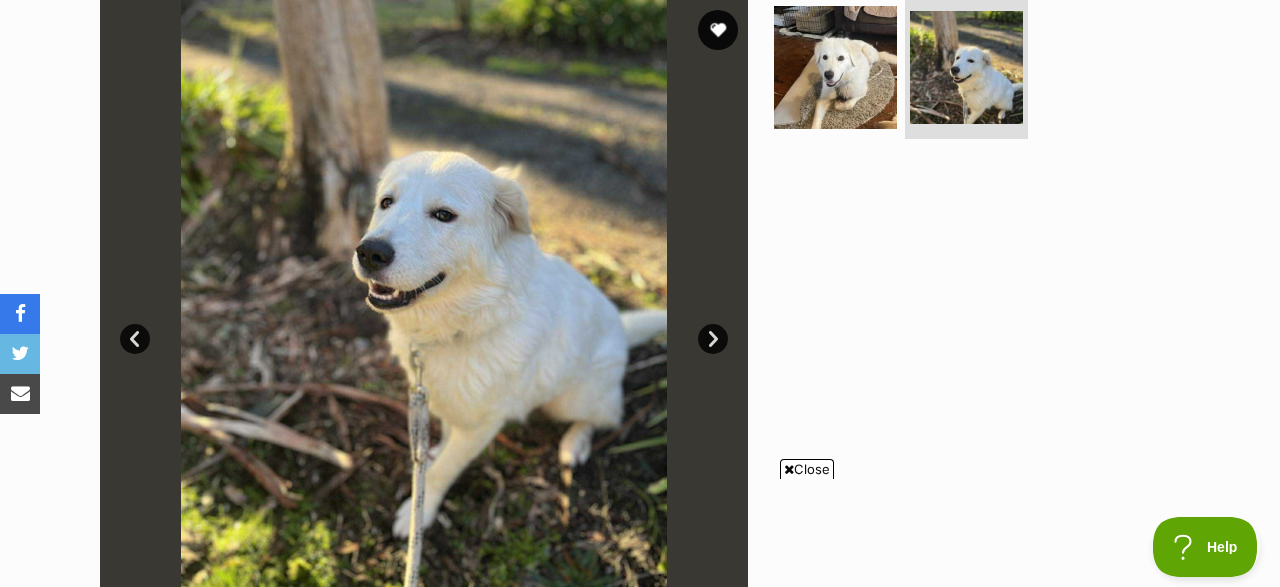 click on "Next" at bounding box center [713, 339] 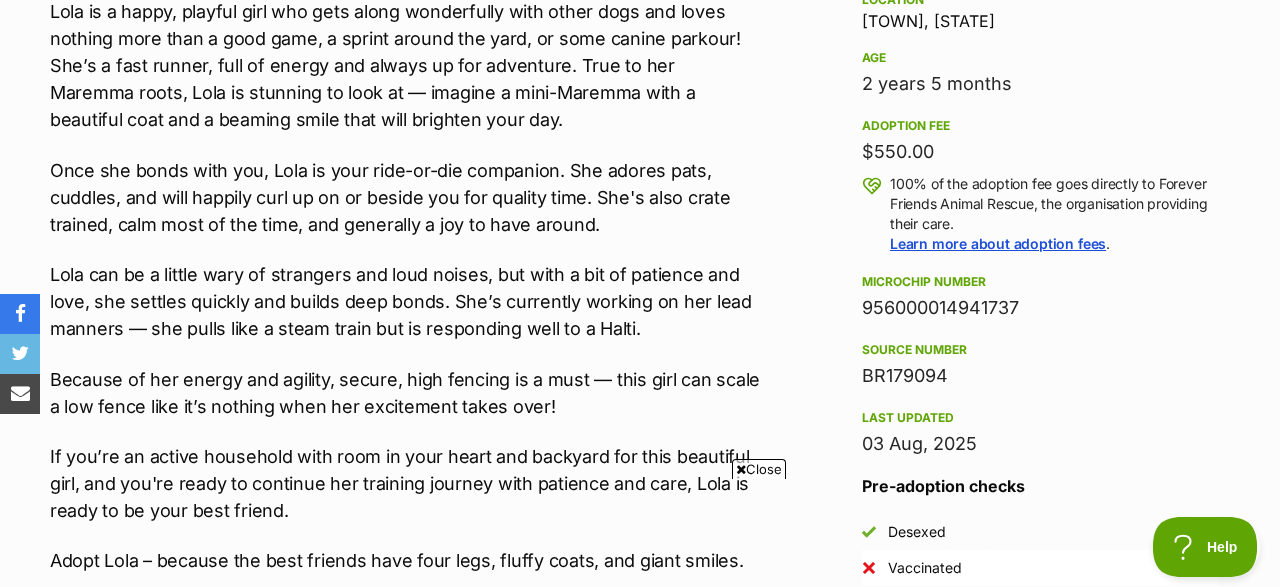 scroll, scrollTop: 0, scrollLeft: 0, axis: both 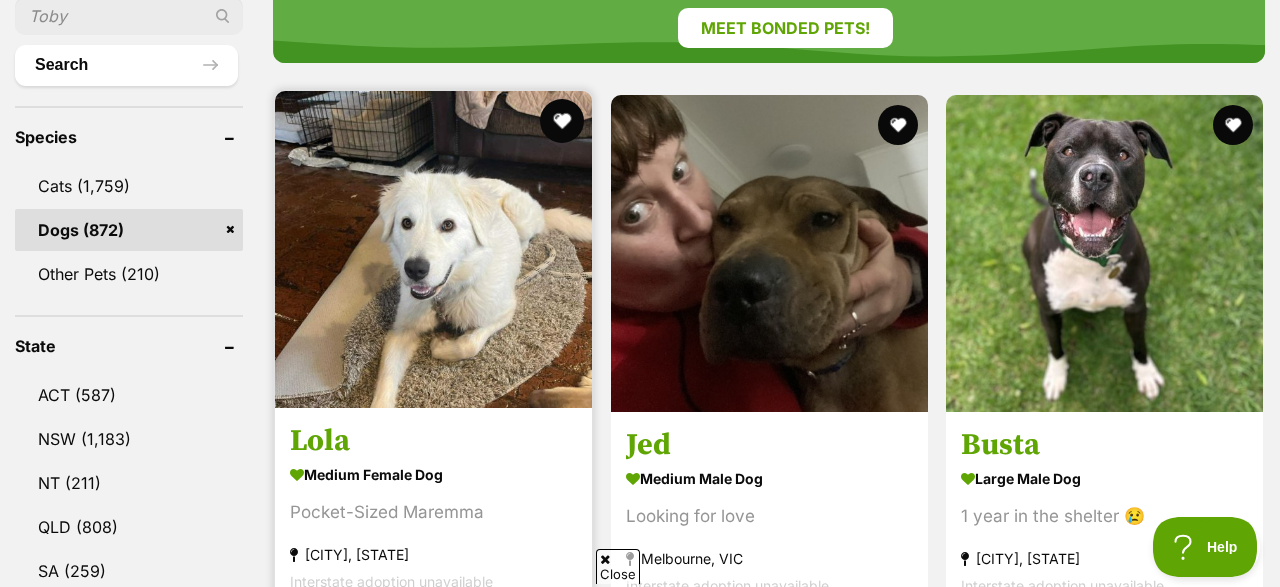 click at bounding box center (562, 121) 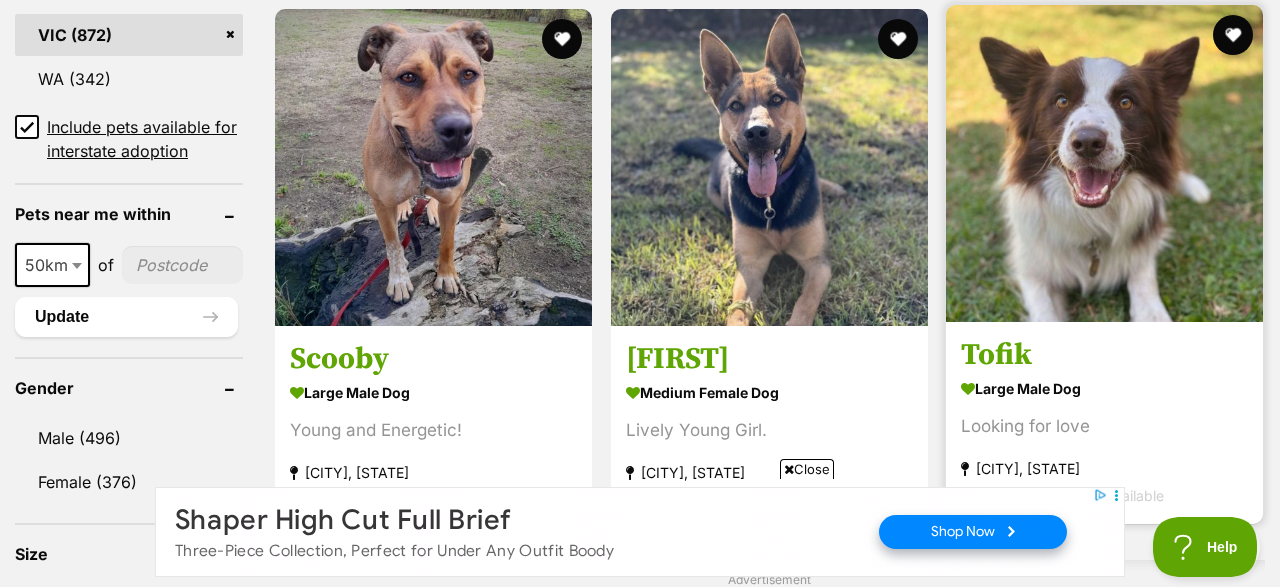 scroll, scrollTop: 0, scrollLeft: 0, axis: both 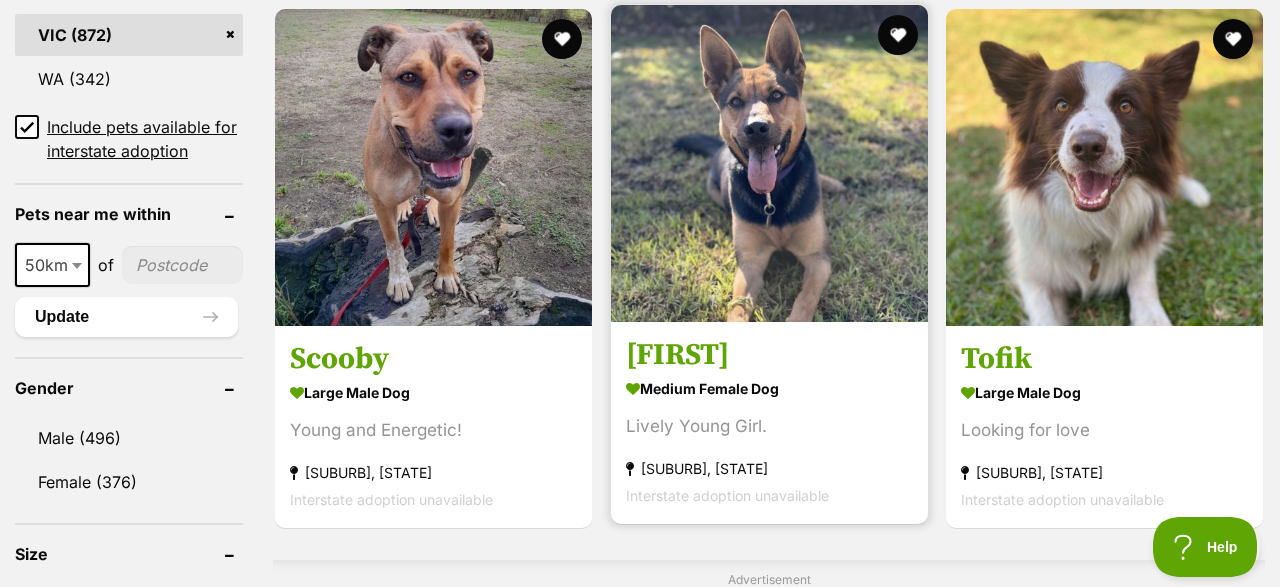 click at bounding box center [769, 163] 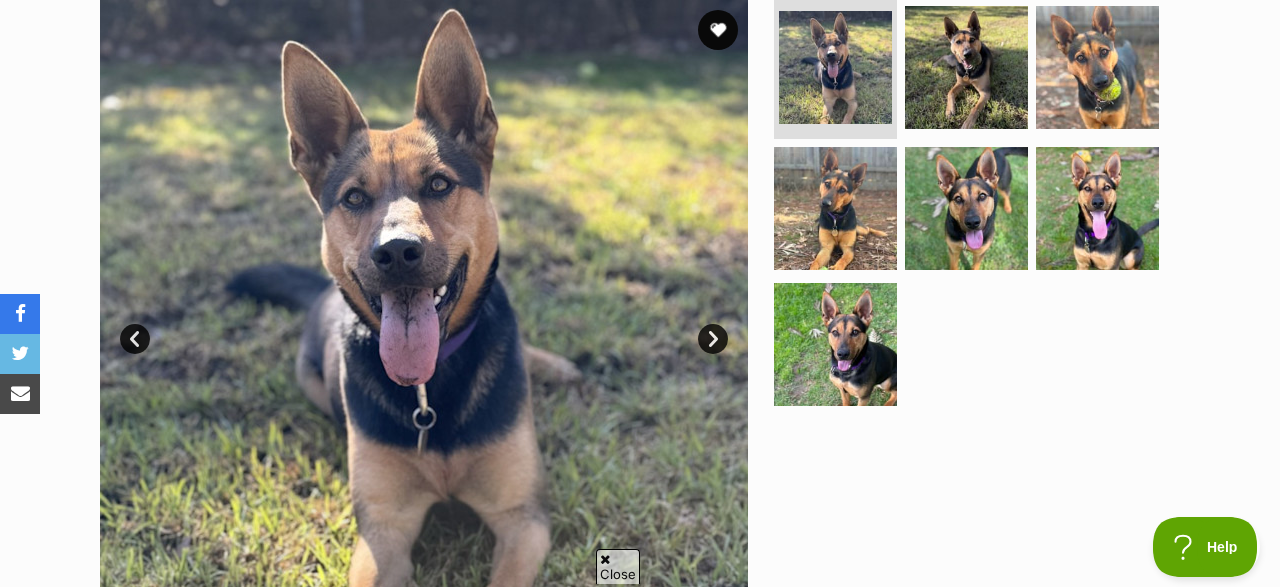 scroll, scrollTop: 0, scrollLeft: 0, axis: both 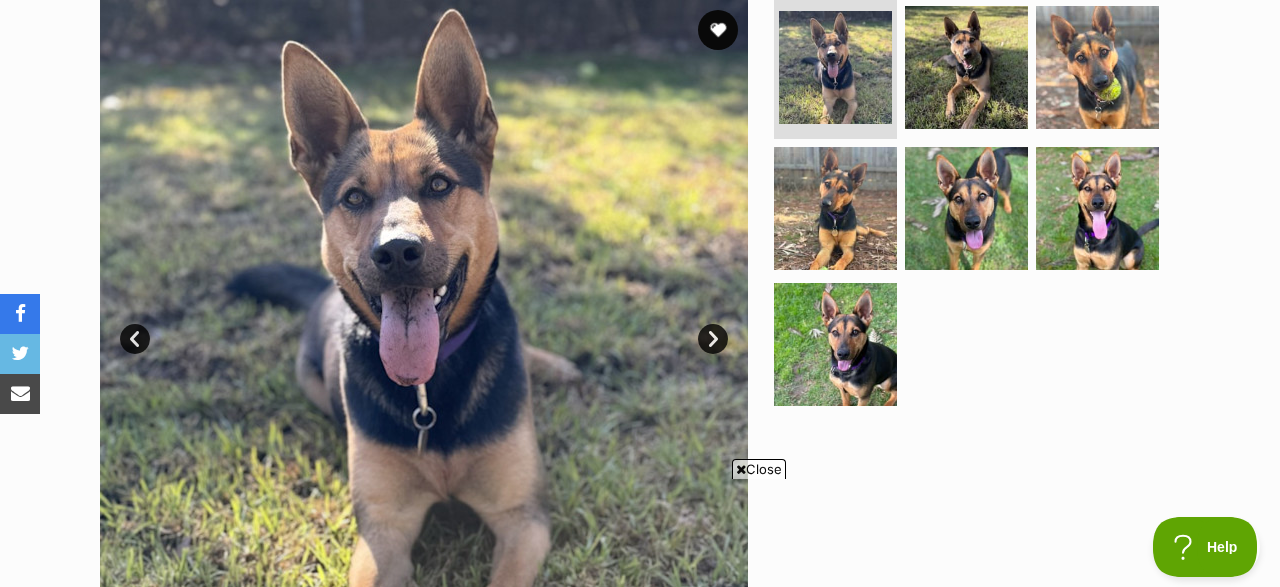 click on "Next" at bounding box center (713, 339) 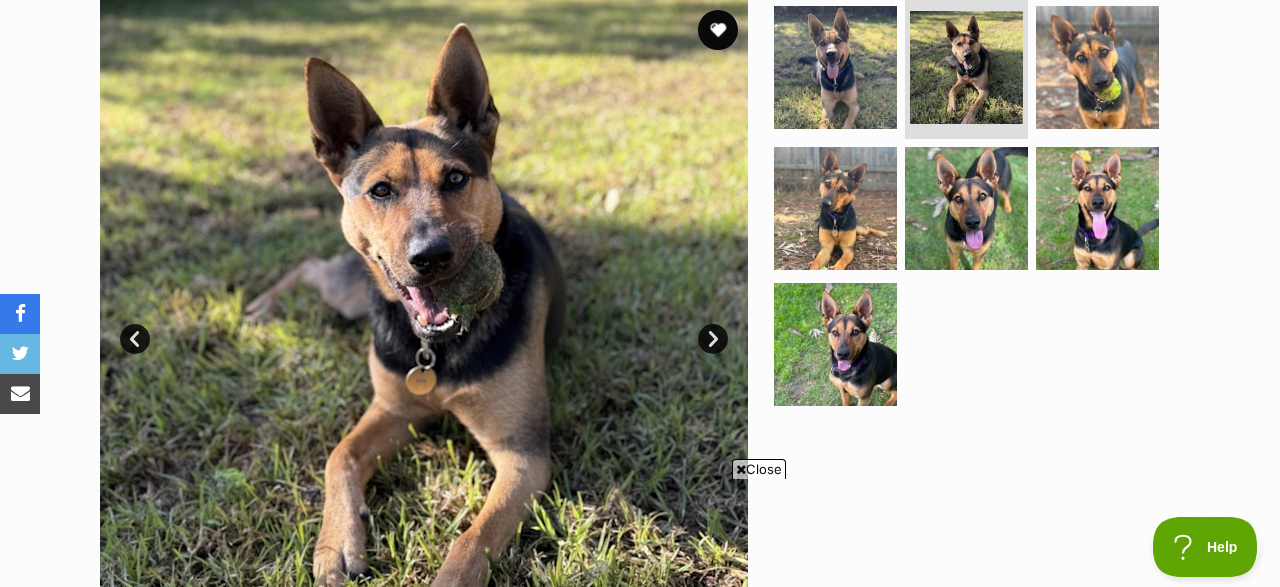 click on "Next" at bounding box center (713, 339) 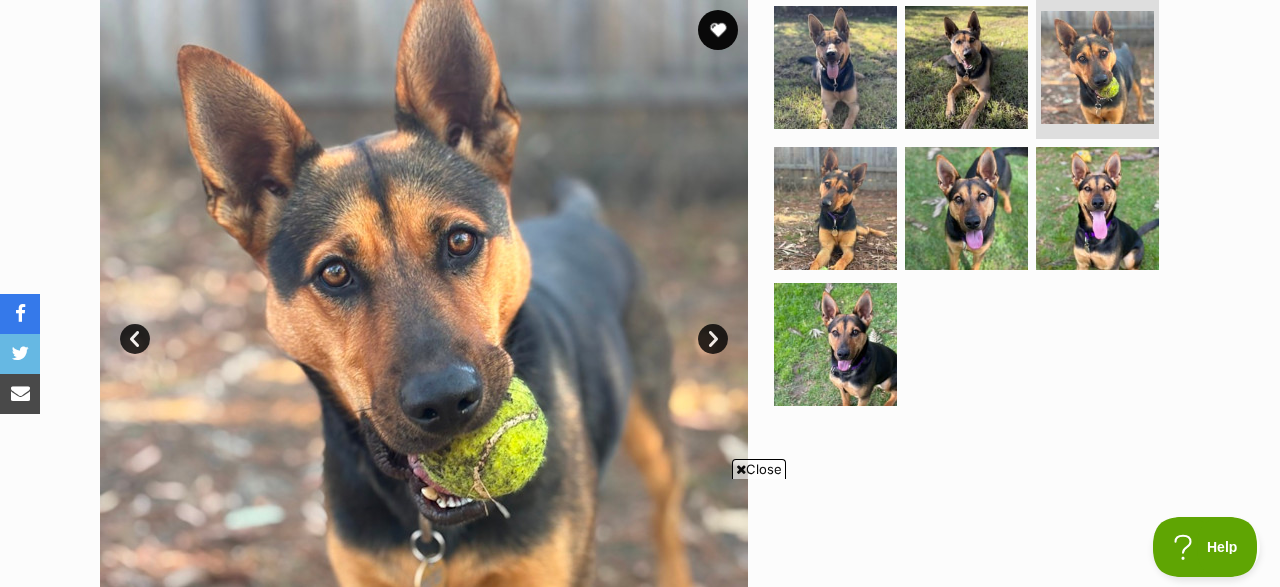 click on "Next" at bounding box center (713, 339) 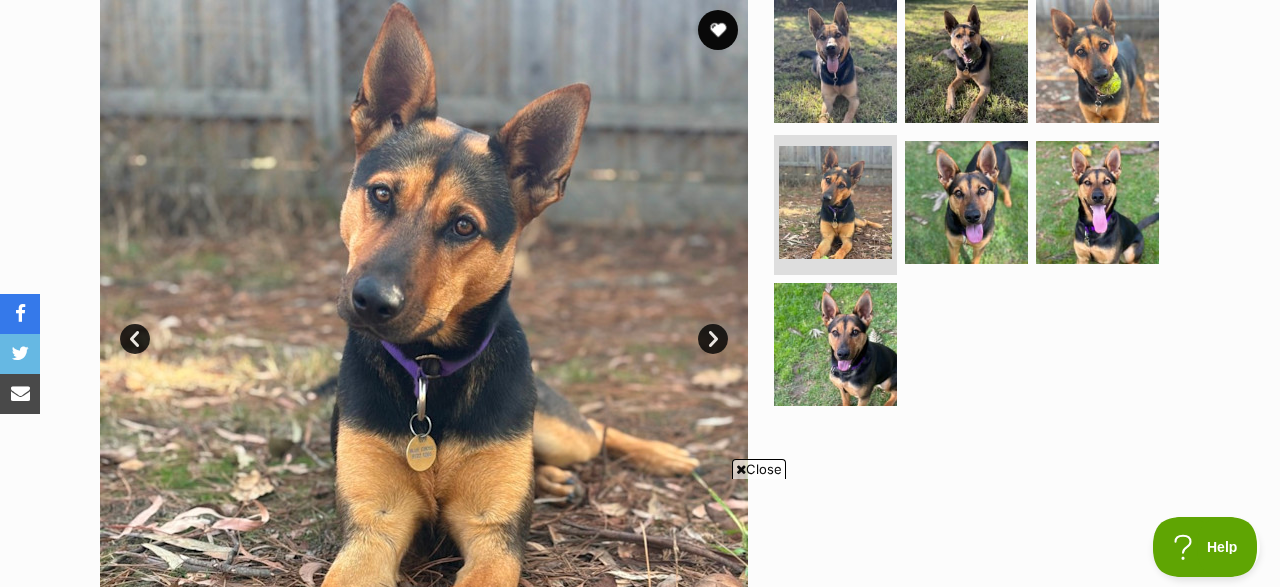 click on "Next" at bounding box center (713, 339) 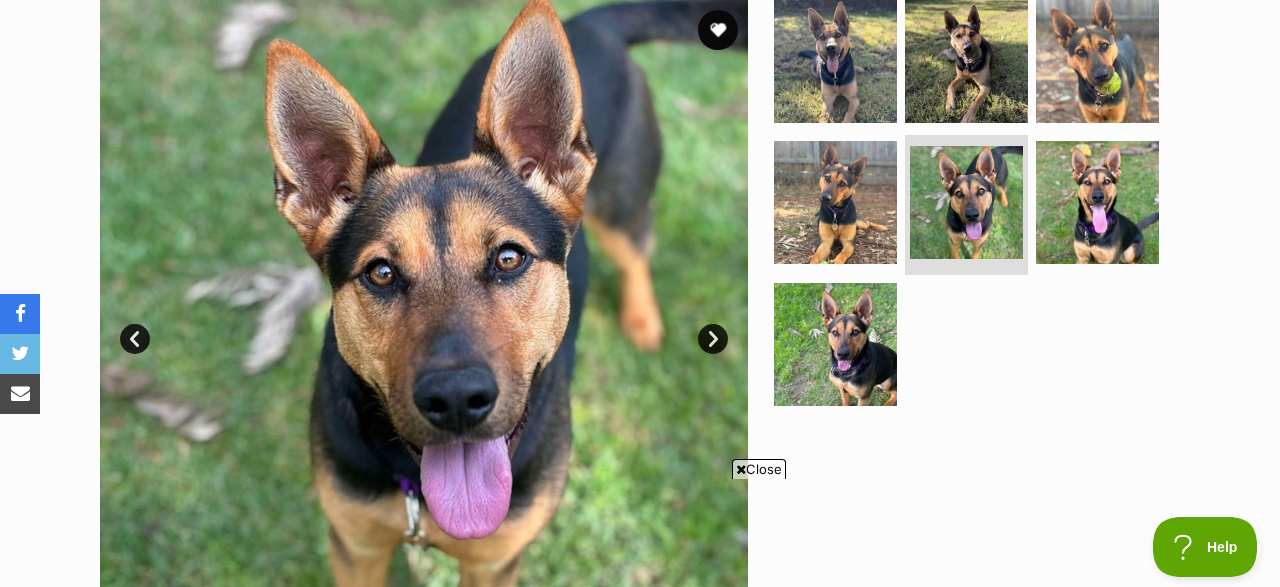 click on "Next" at bounding box center [713, 339] 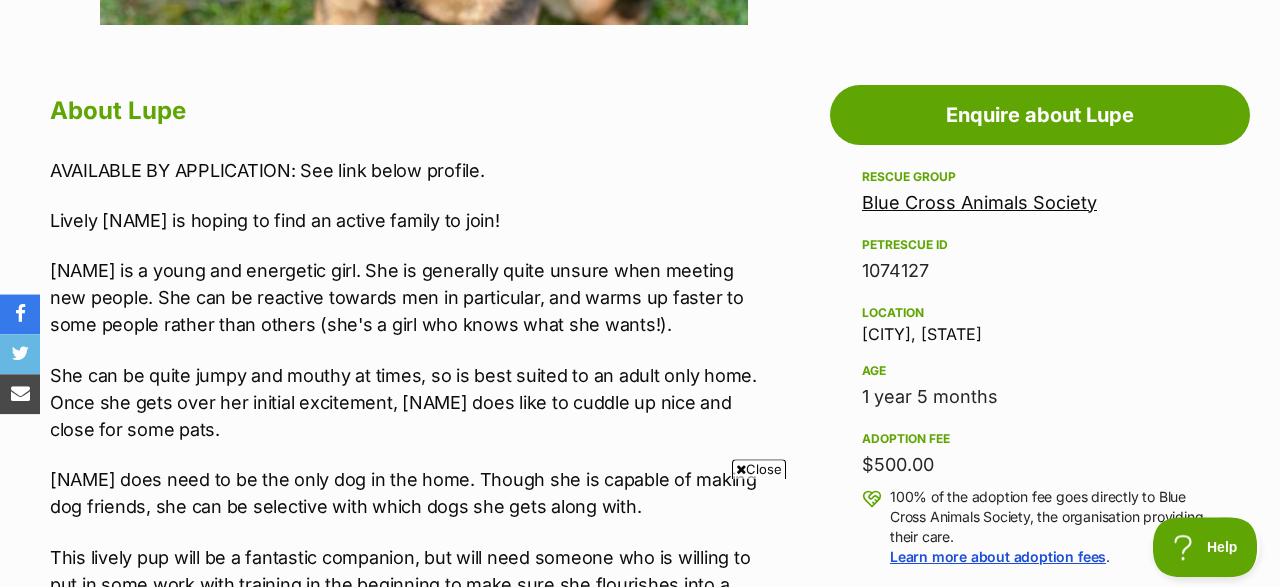 scroll, scrollTop: 1040, scrollLeft: 0, axis: vertical 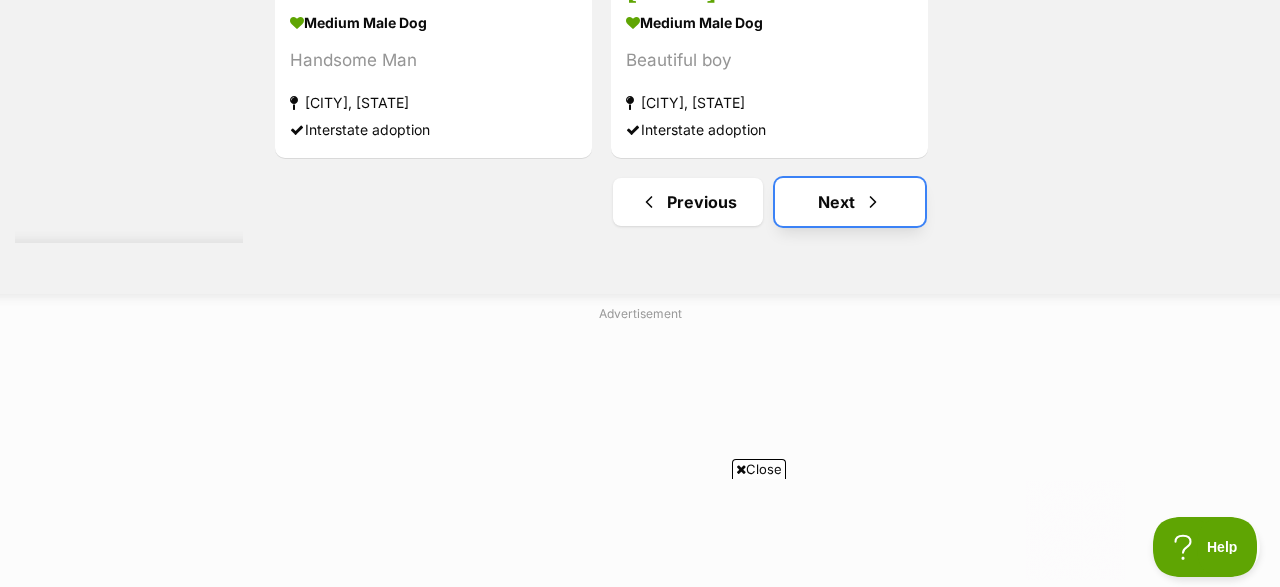 click on "Next" at bounding box center [850, 202] 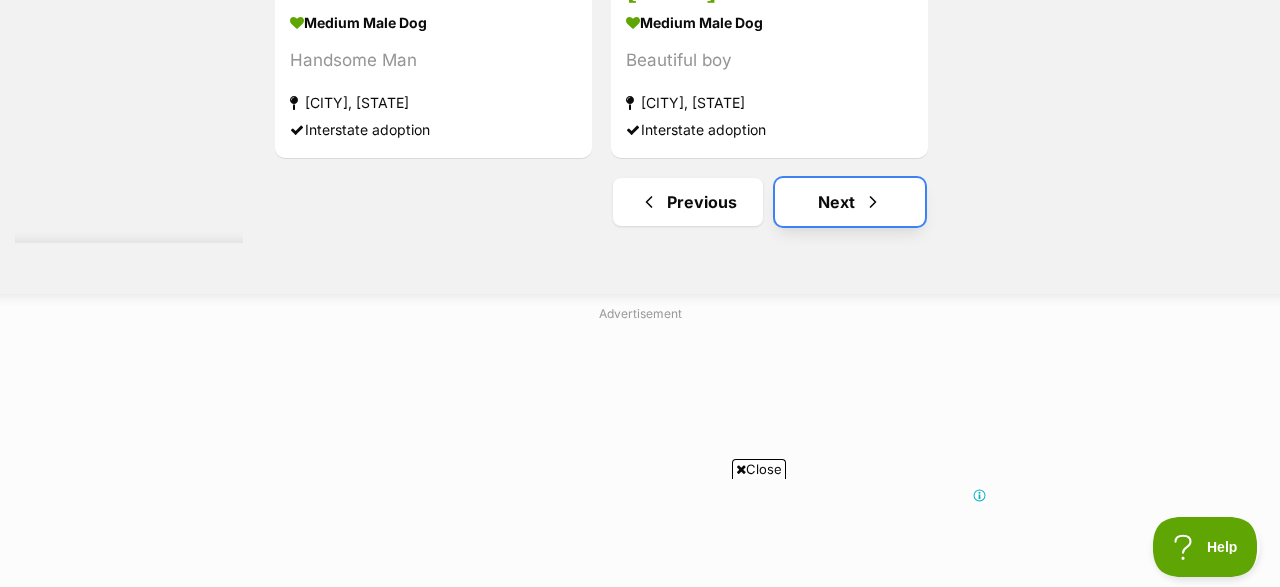 scroll, scrollTop: 0, scrollLeft: 0, axis: both 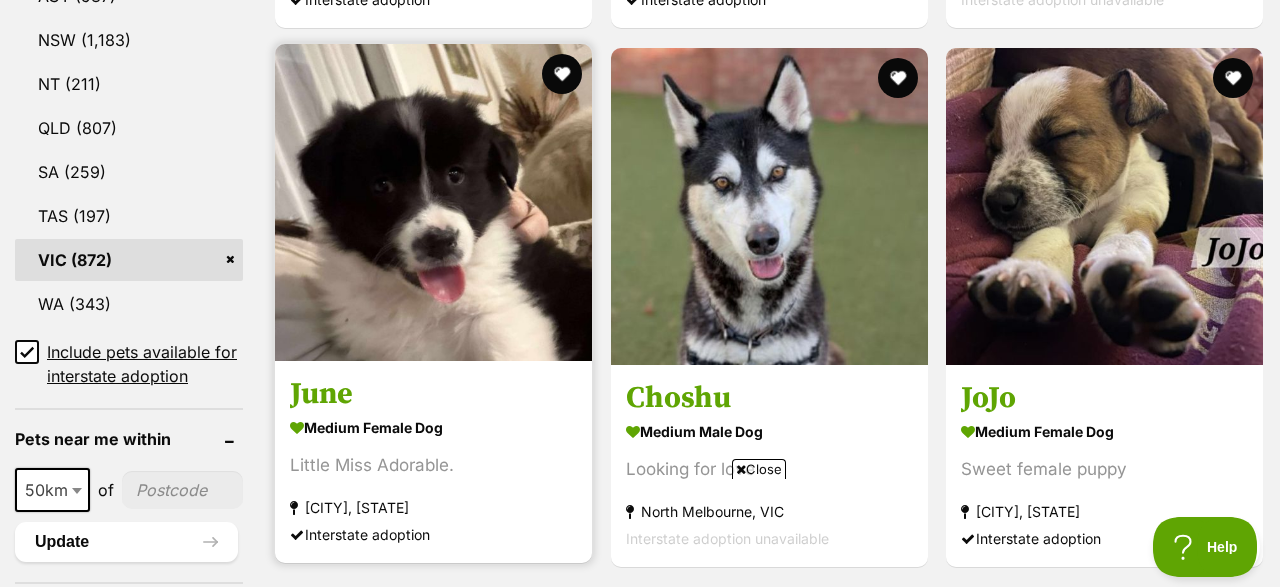 click at bounding box center [433, 202] 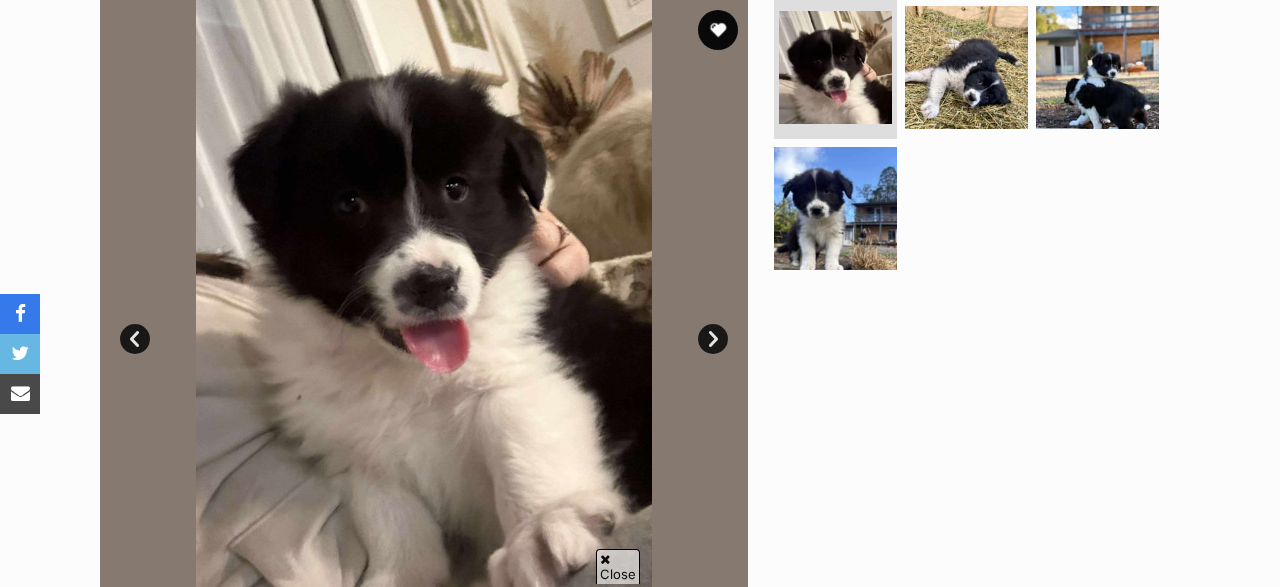 scroll, scrollTop: 0, scrollLeft: 0, axis: both 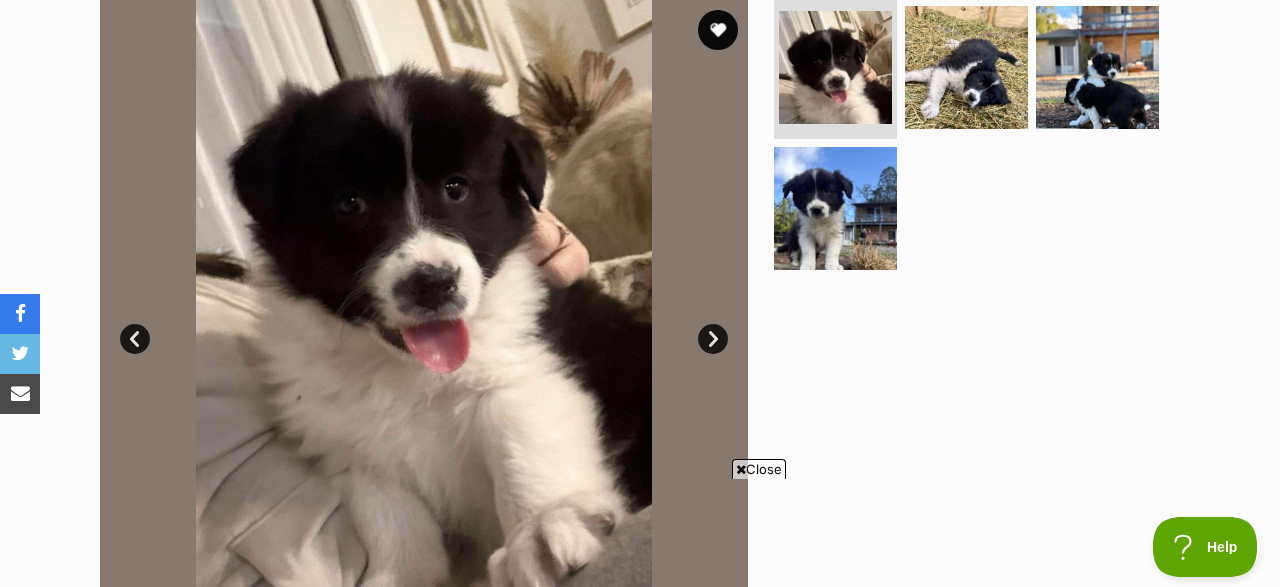 click on "Next" at bounding box center (713, 339) 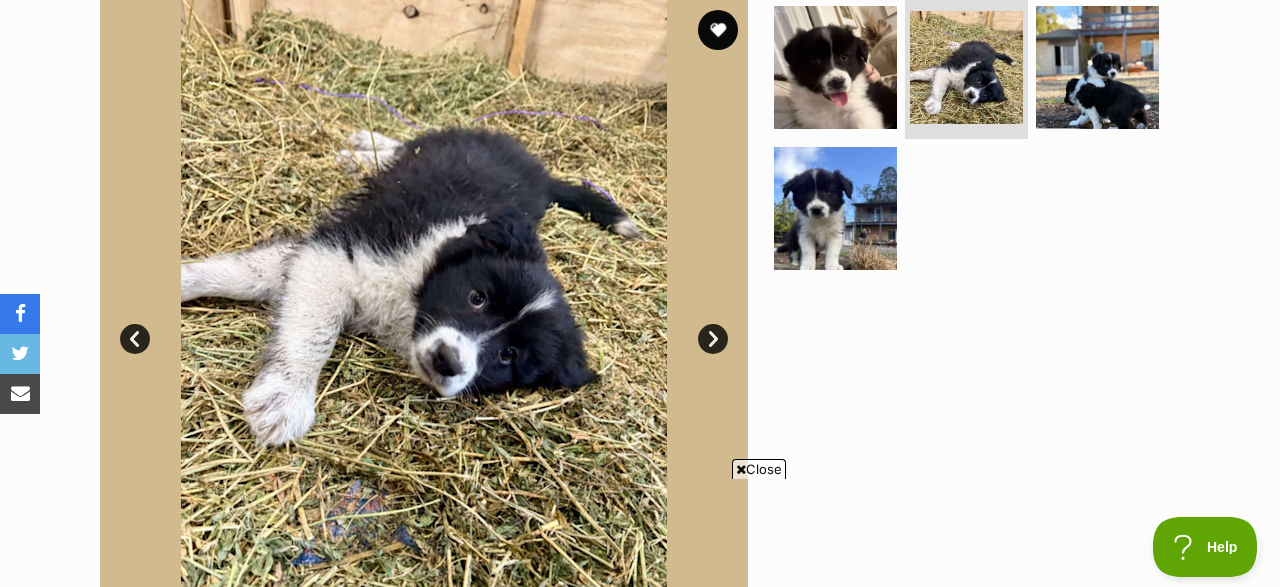 scroll, scrollTop: 0, scrollLeft: 0, axis: both 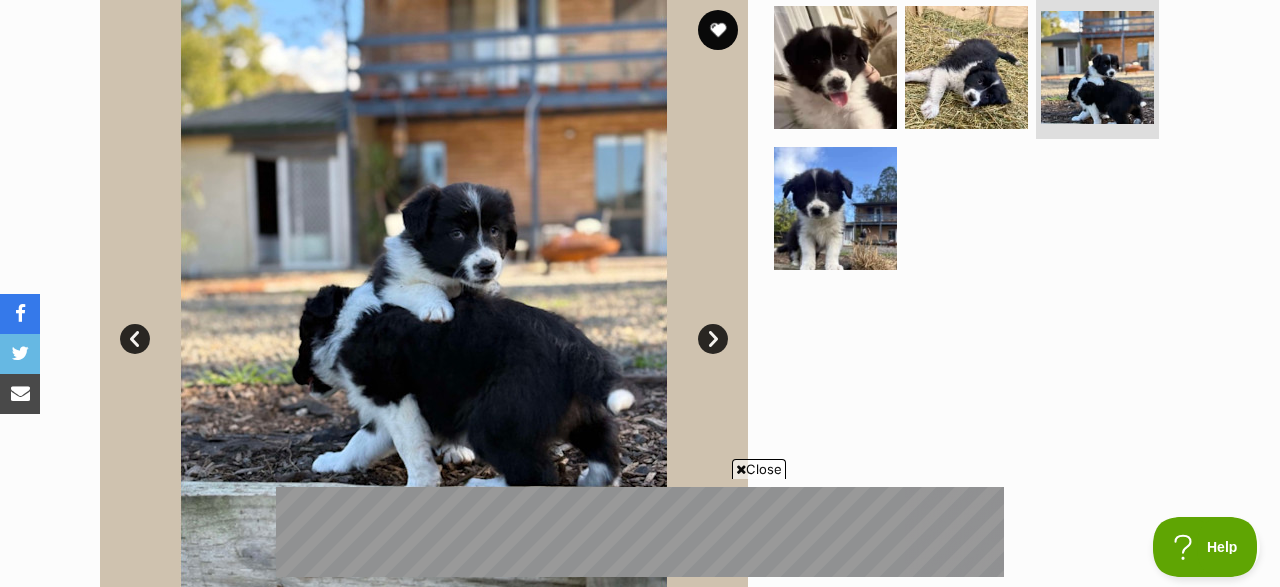 click on "Next" at bounding box center (713, 339) 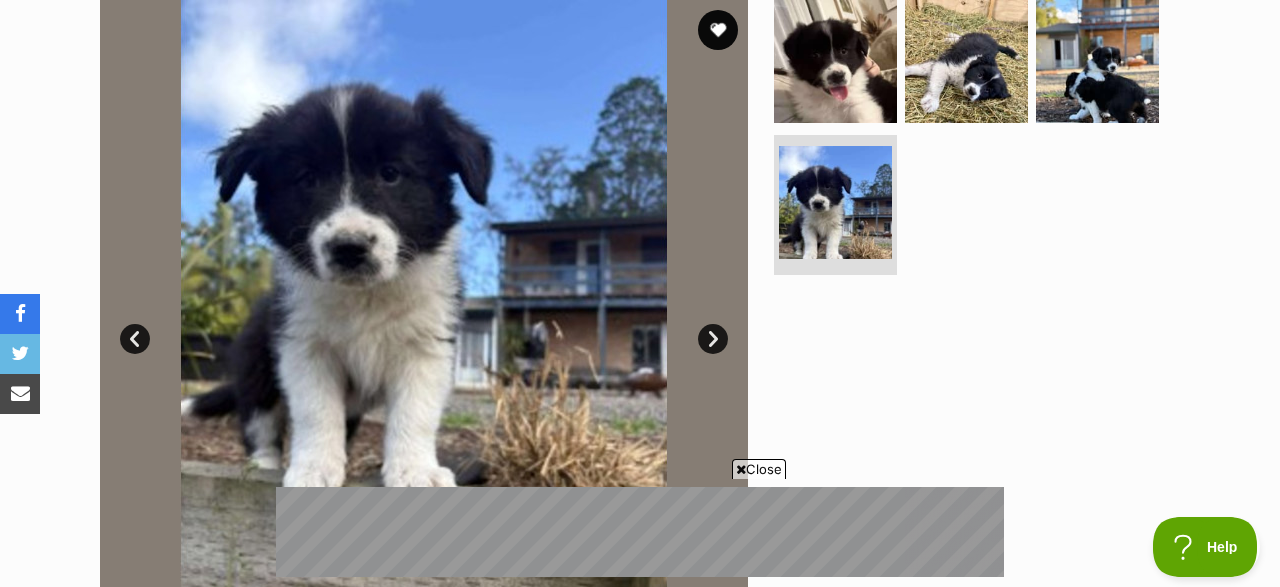 click on "Next" at bounding box center [713, 339] 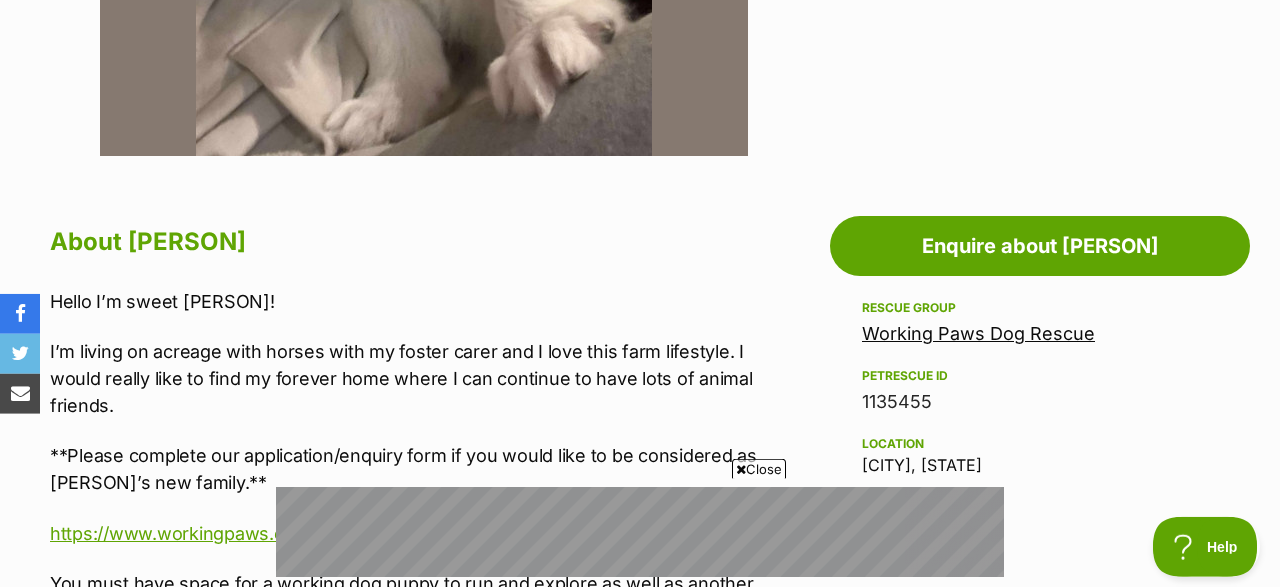 scroll, scrollTop: 1040, scrollLeft: 0, axis: vertical 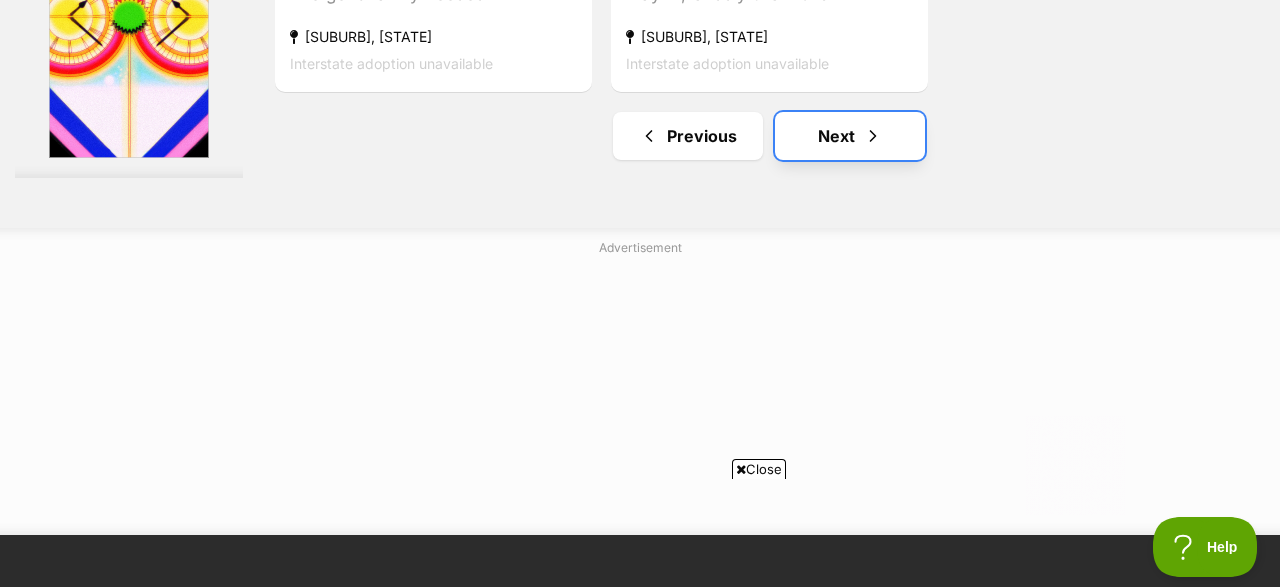 click on "Next" at bounding box center (850, 136) 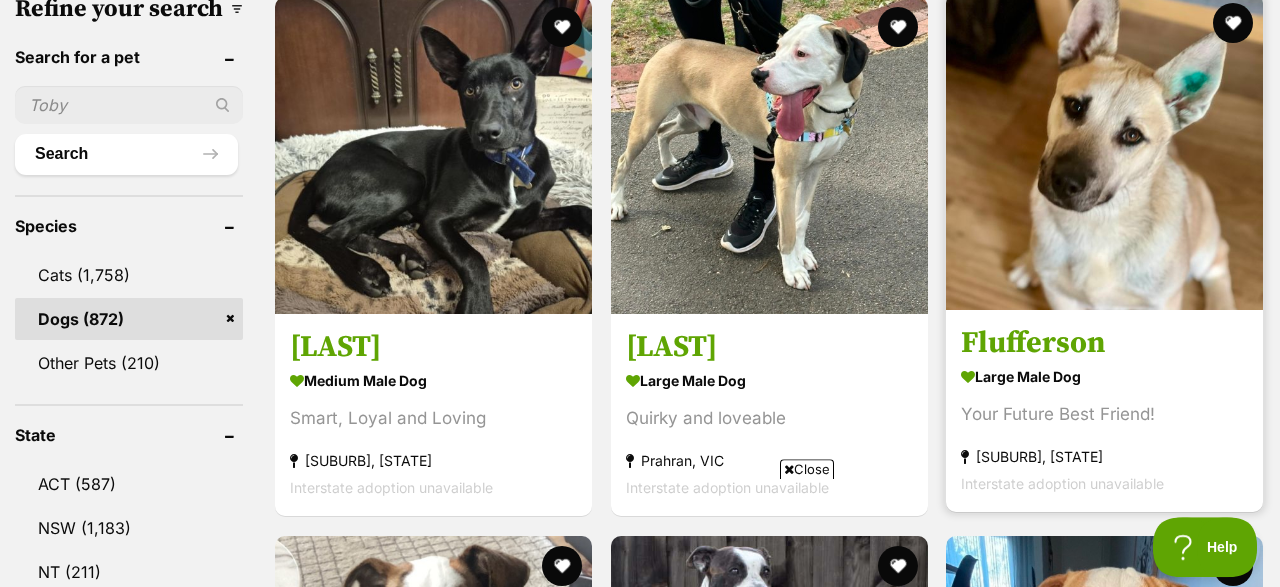 scroll, scrollTop: 624, scrollLeft: 0, axis: vertical 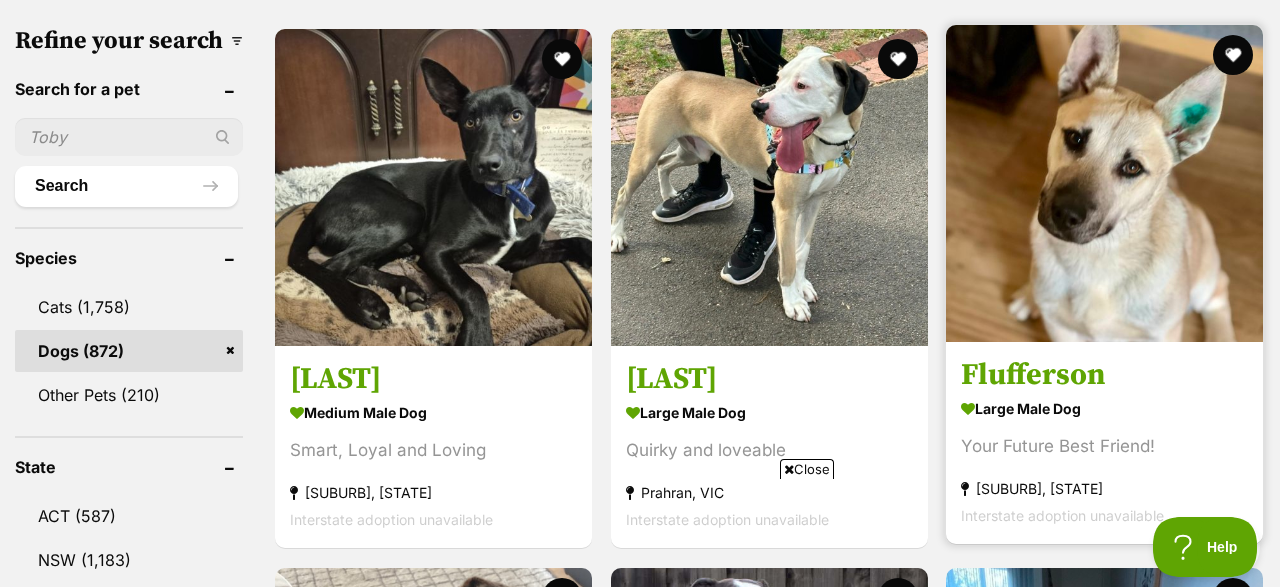 click at bounding box center (1104, 183) 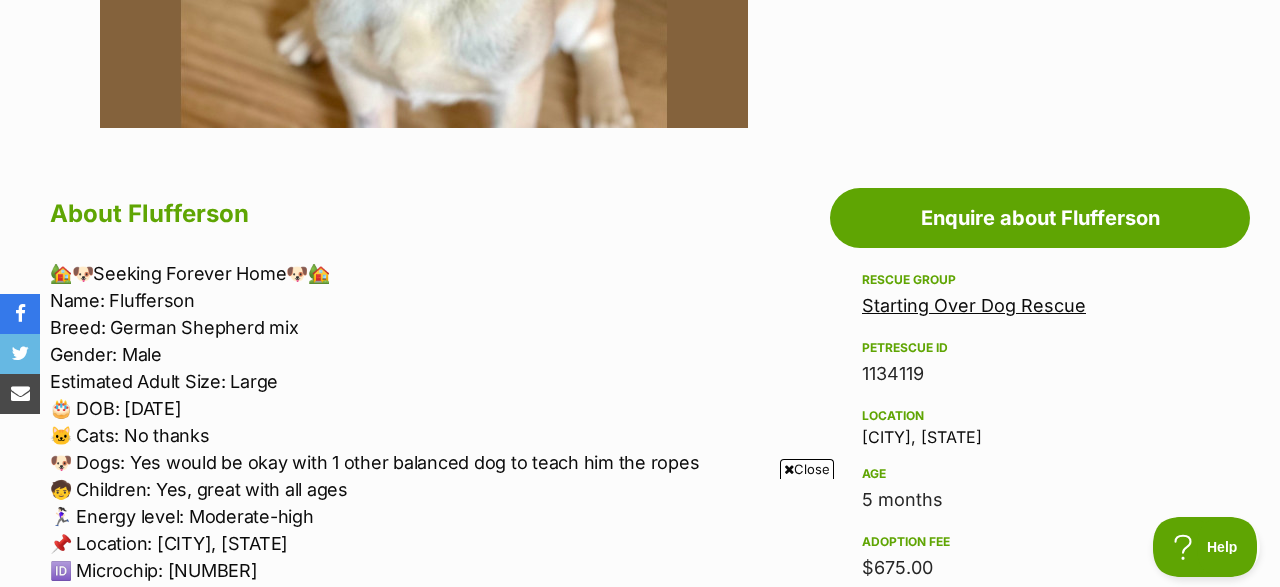 scroll, scrollTop: 0, scrollLeft: 0, axis: both 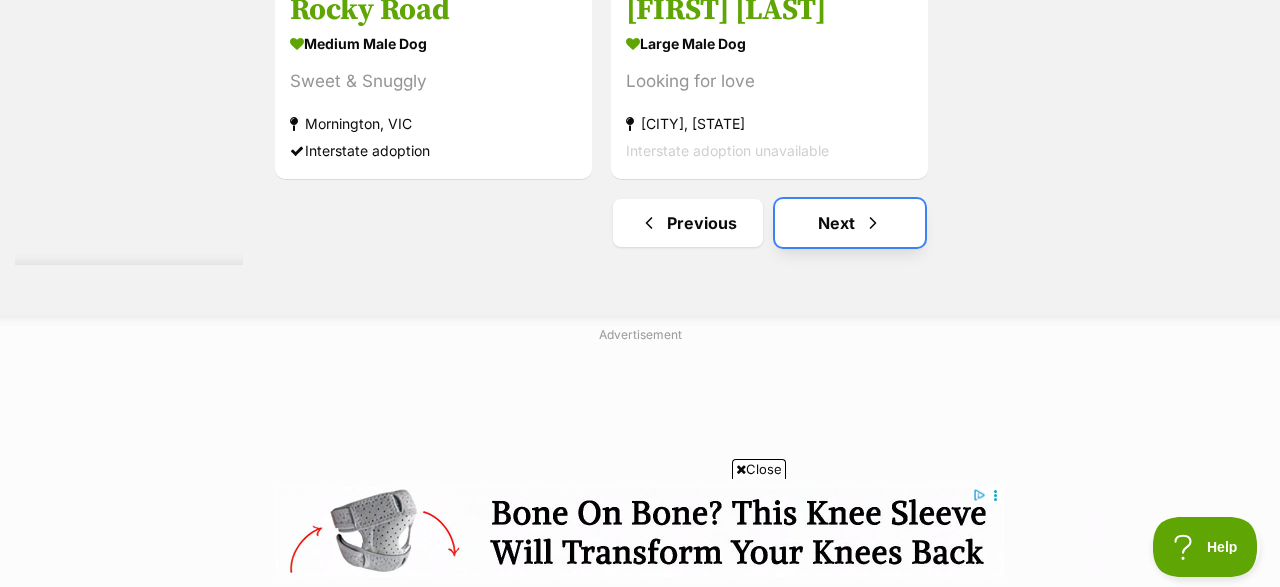 click on "Next" at bounding box center (850, 223) 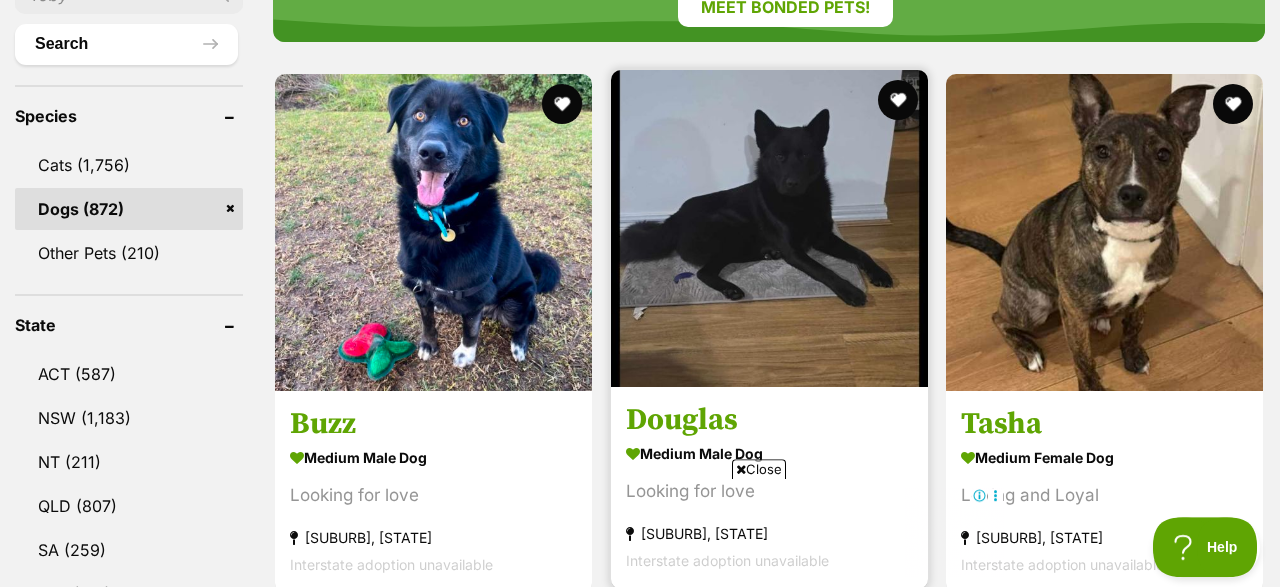 scroll, scrollTop: 728, scrollLeft: 0, axis: vertical 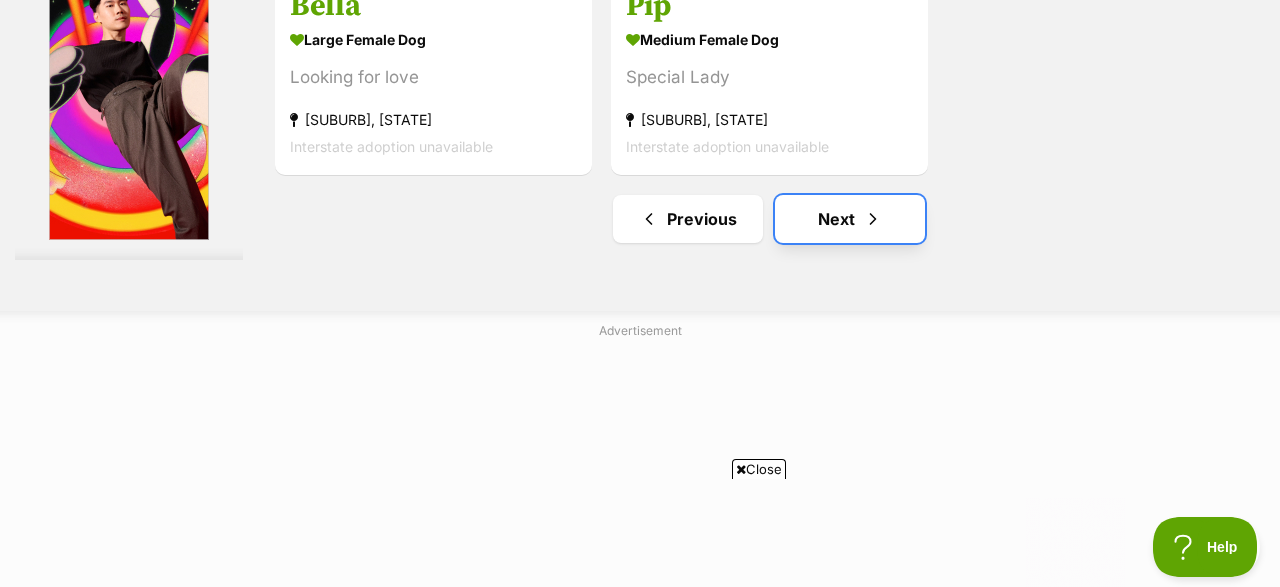 click on "Next" at bounding box center (850, 219) 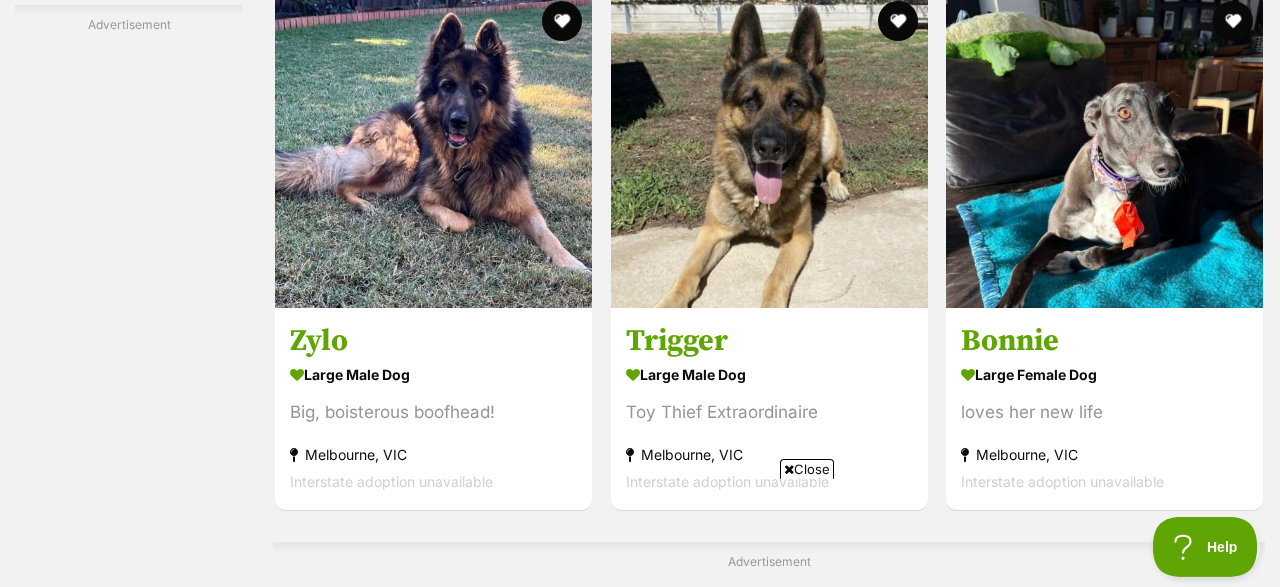 scroll, scrollTop: 3744, scrollLeft: 0, axis: vertical 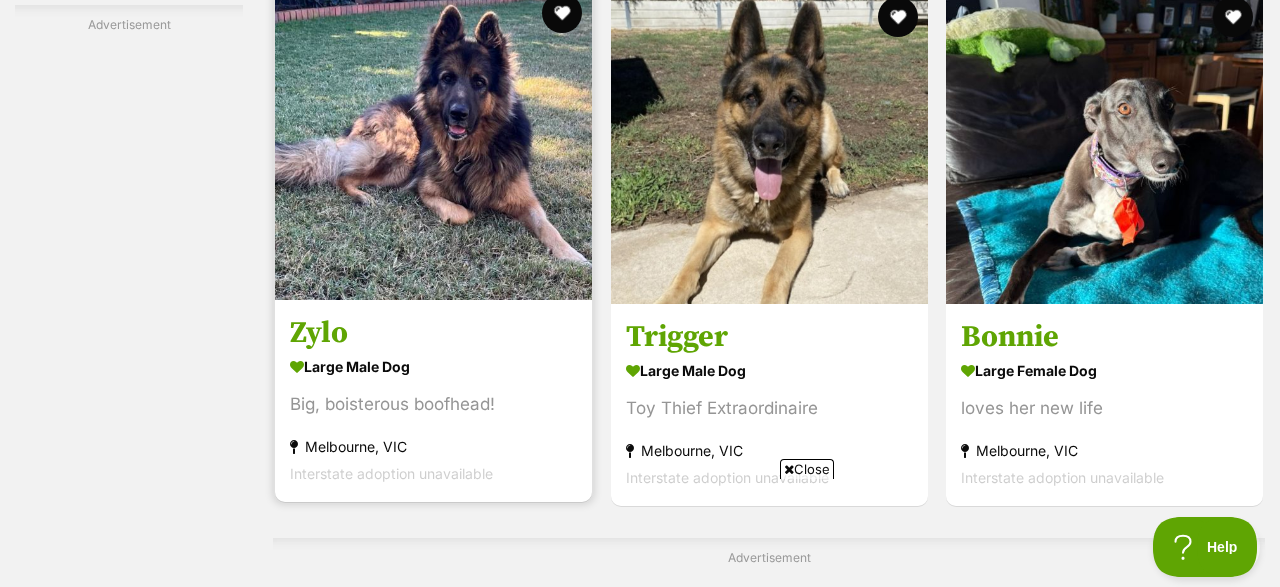 click at bounding box center [433, 141] 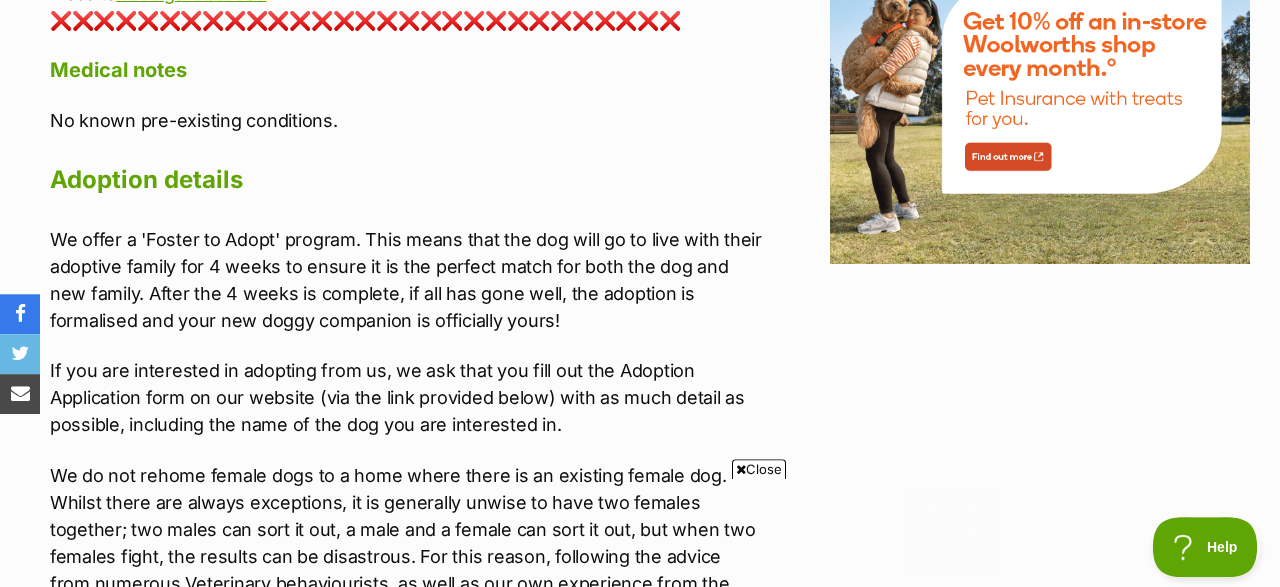 scroll, scrollTop: 2704, scrollLeft: 0, axis: vertical 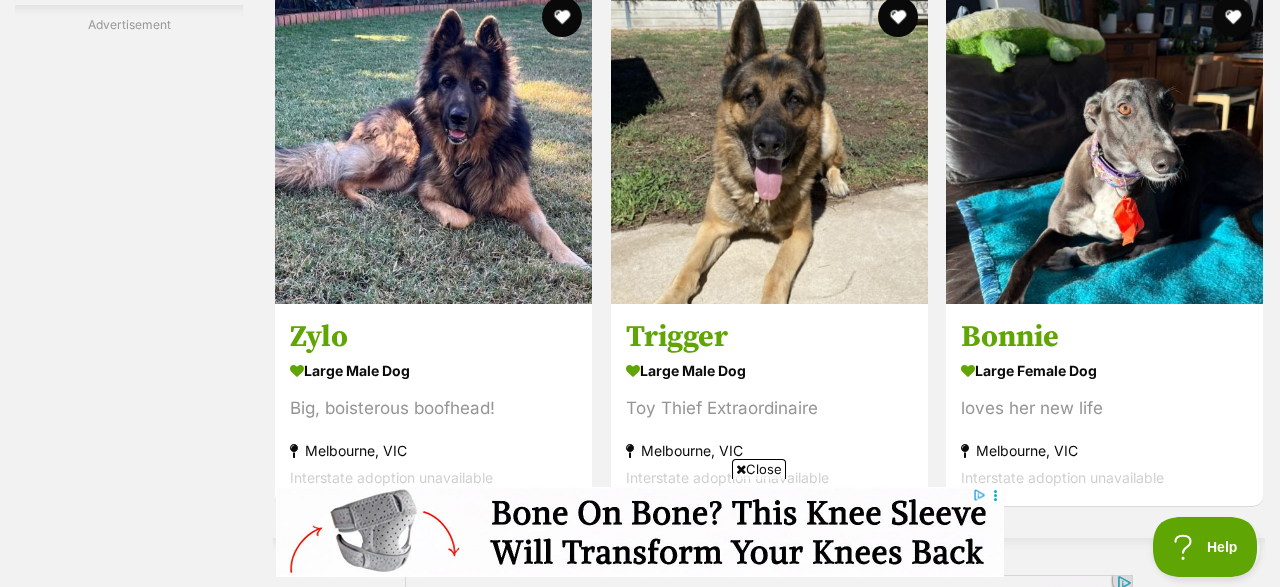 click on "Next" at bounding box center (850, 1280) 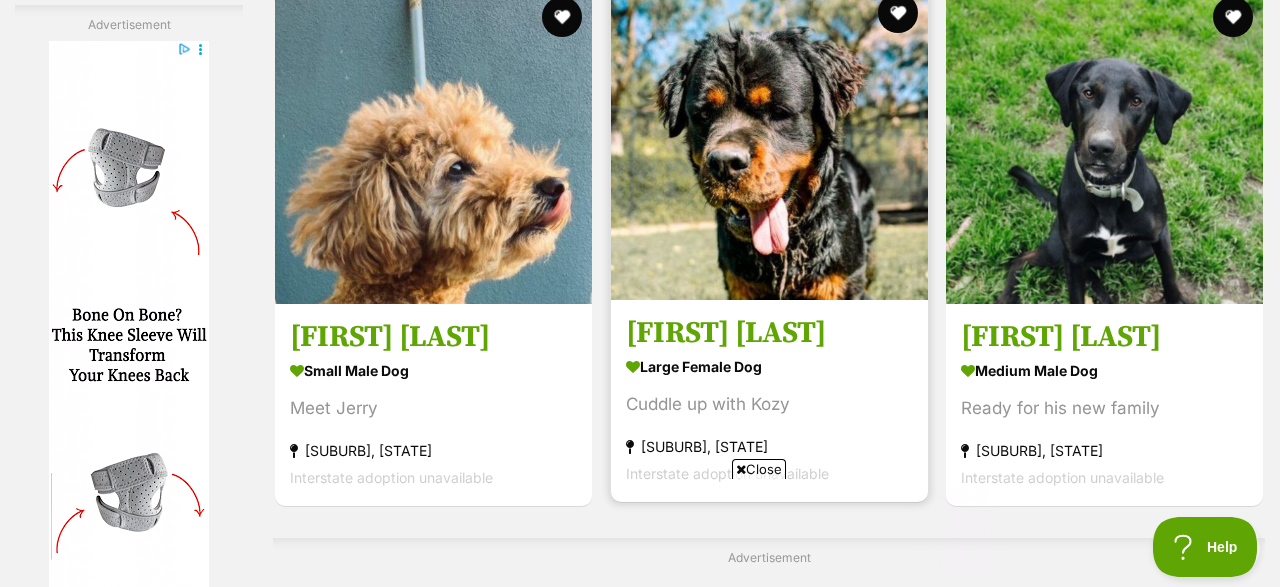 scroll, scrollTop: 0, scrollLeft: 0, axis: both 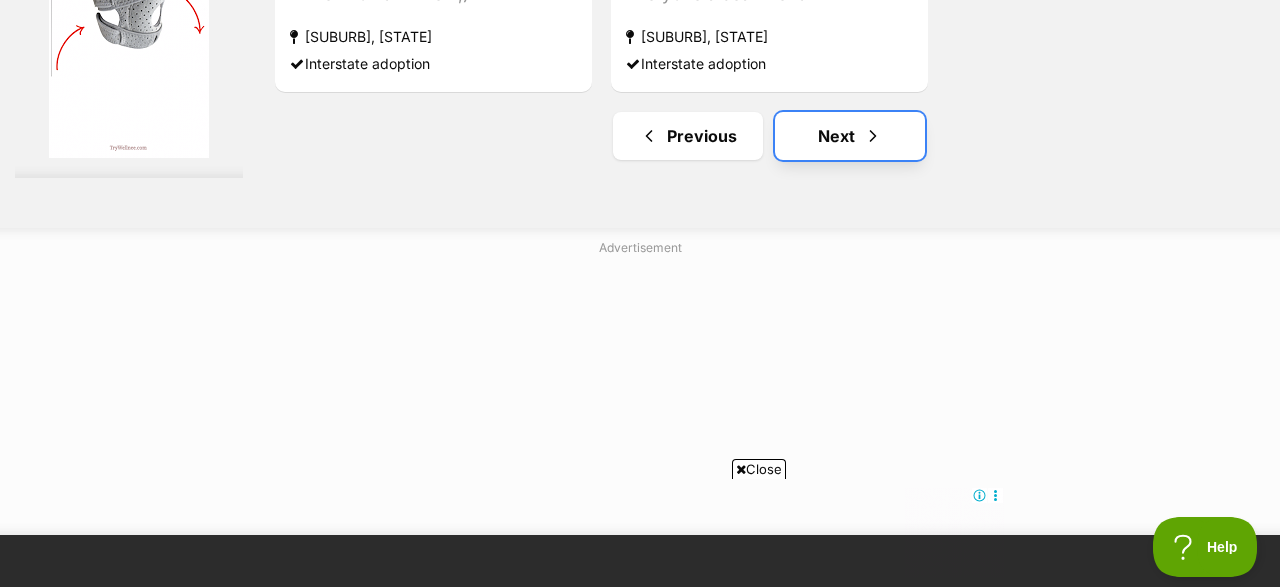 click on "Next" at bounding box center [850, 136] 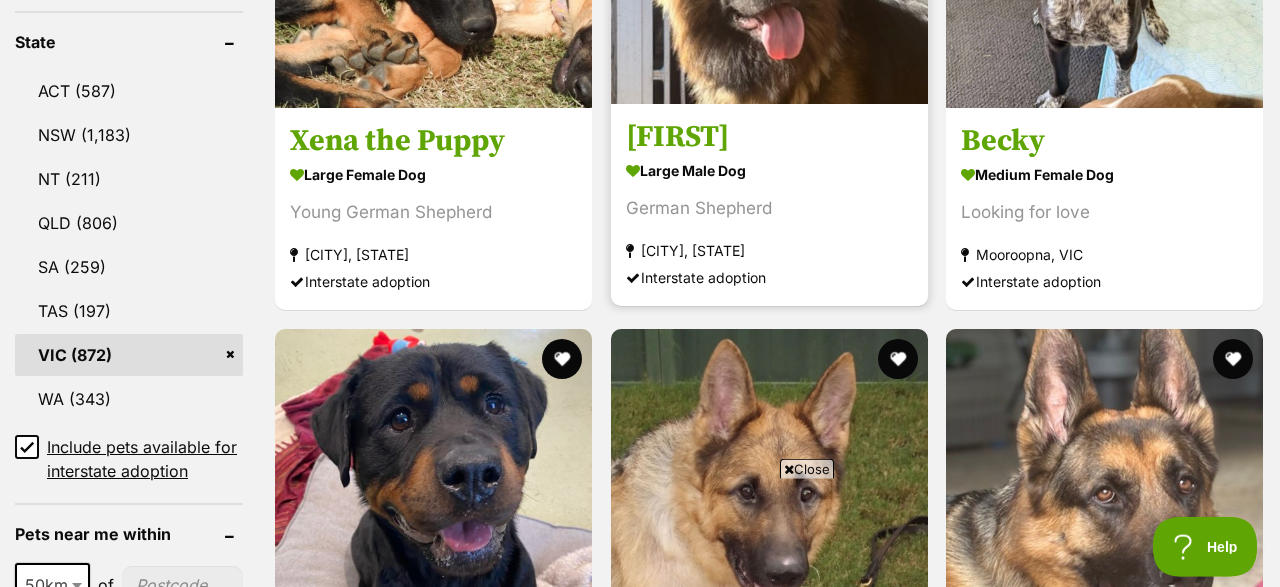 scroll, scrollTop: 1144, scrollLeft: 0, axis: vertical 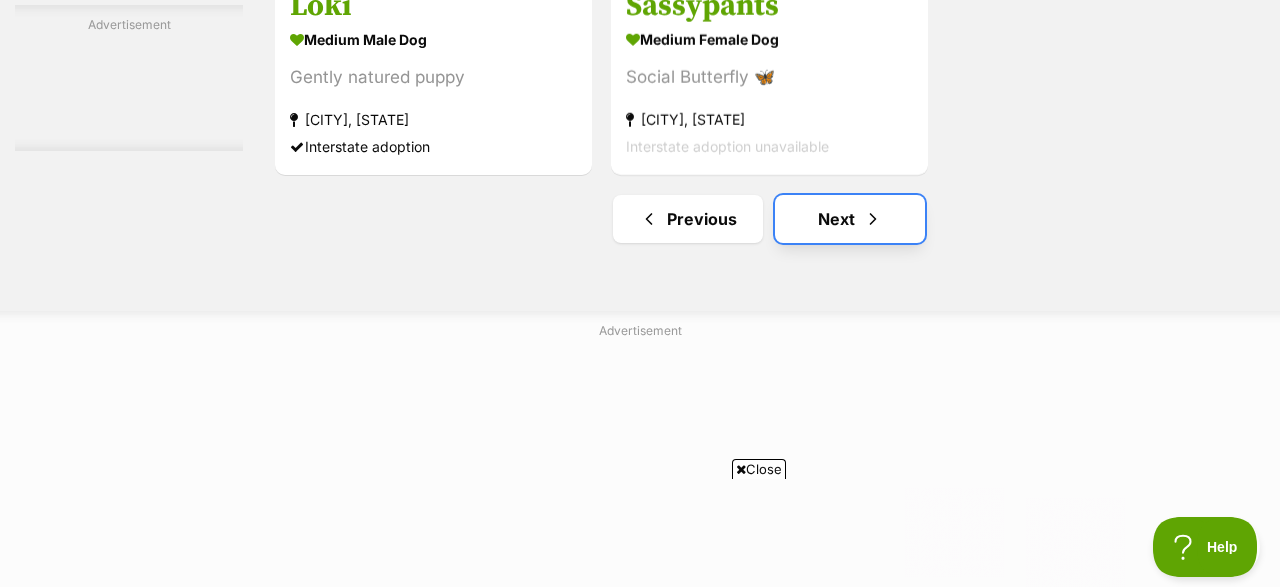 click on "Next" at bounding box center [850, 219] 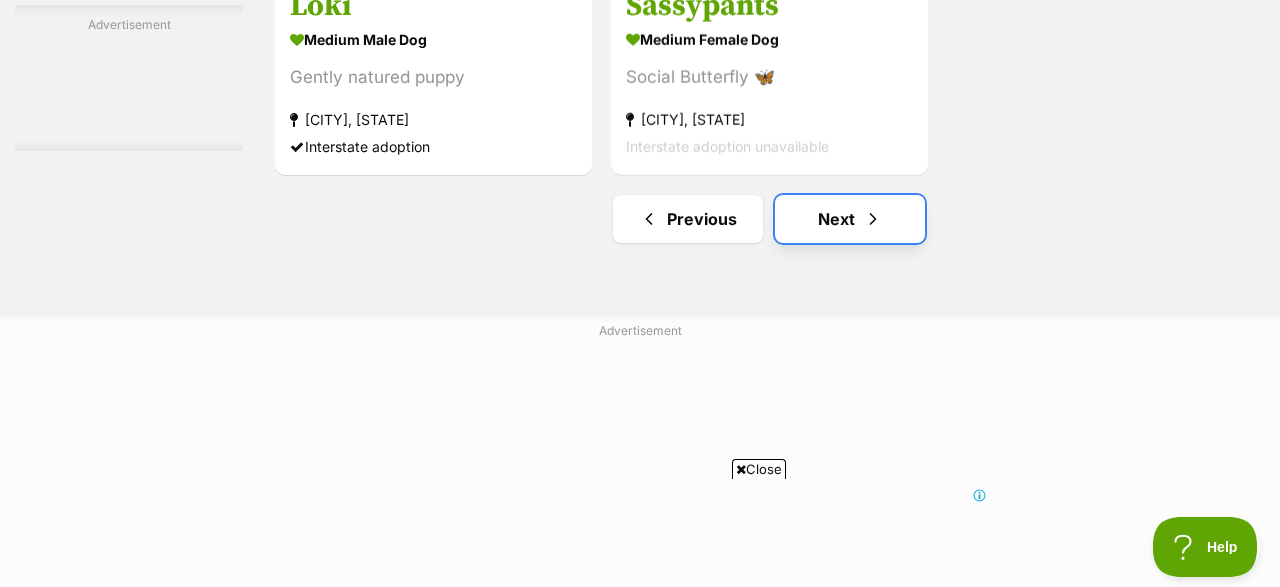 scroll, scrollTop: 0, scrollLeft: 0, axis: both 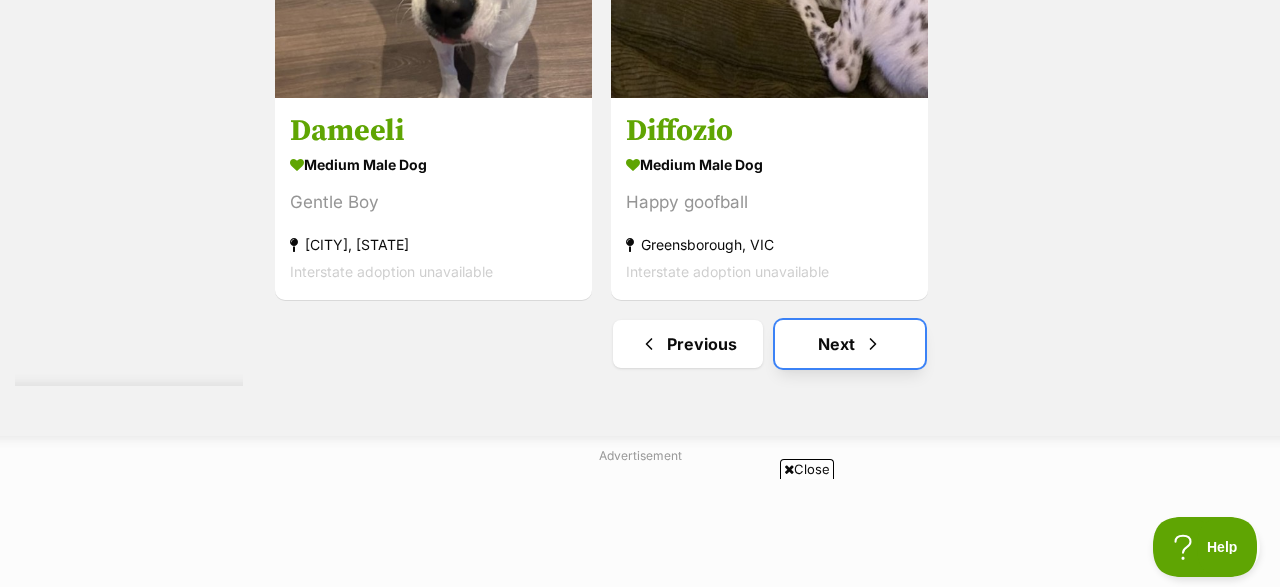 click on "Next" at bounding box center [850, 344] 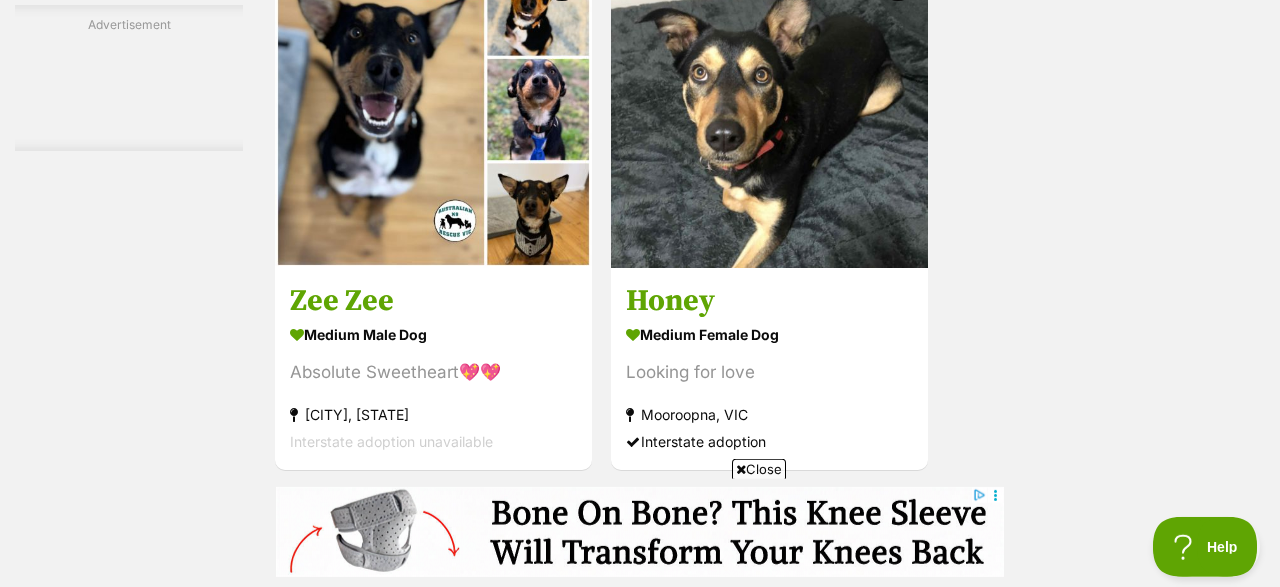 scroll, scrollTop: 4680, scrollLeft: 0, axis: vertical 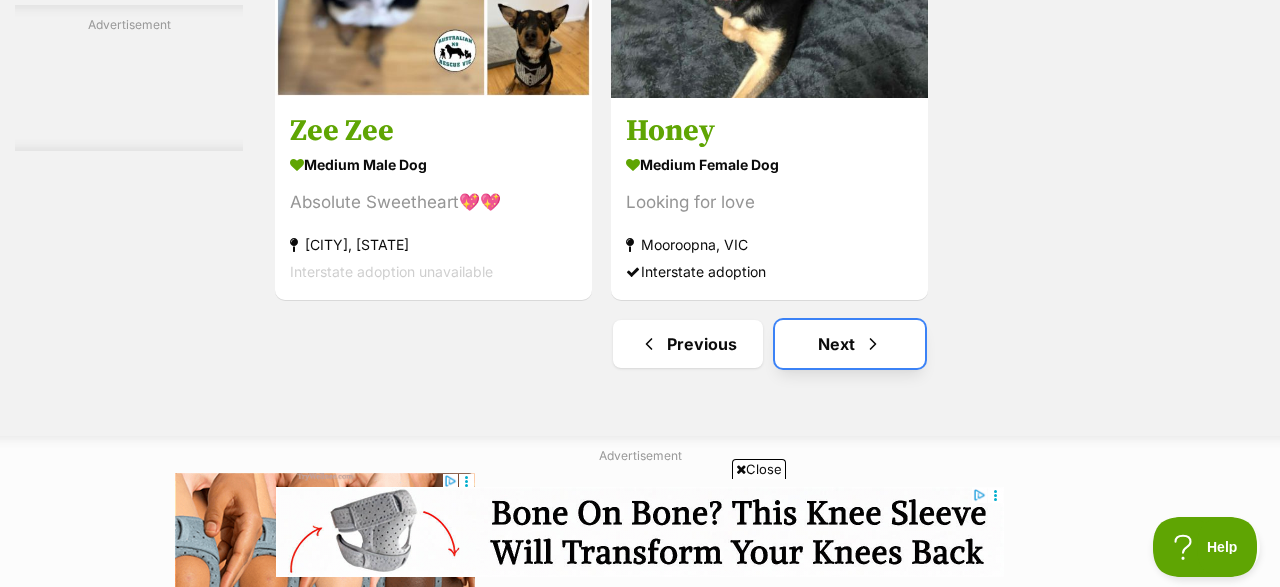 click on "Next" at bounding box center [850, 344] 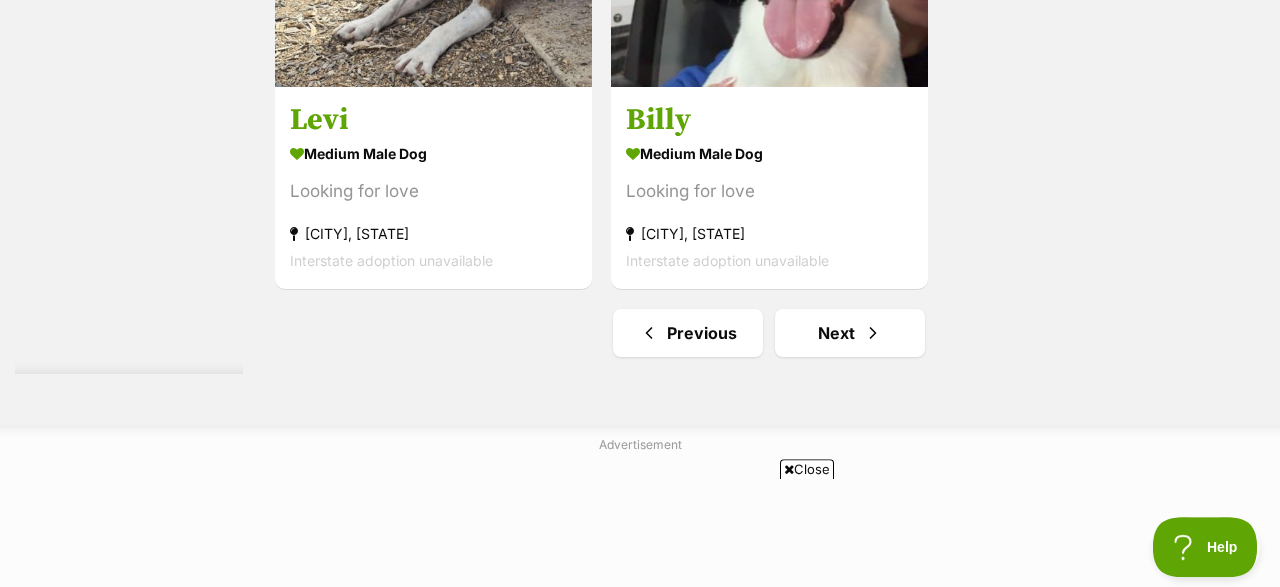 scroll, scrollTop: 4888, scrollLeft: 0, axis: vertical 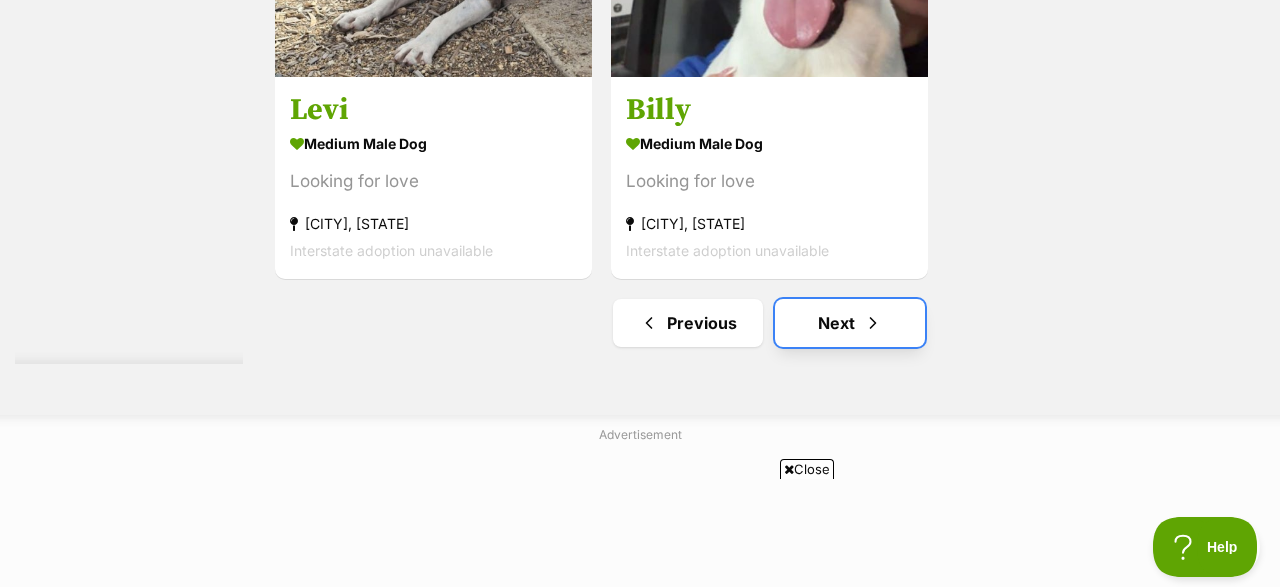 click on "Next" at bounding box center (850, 323) 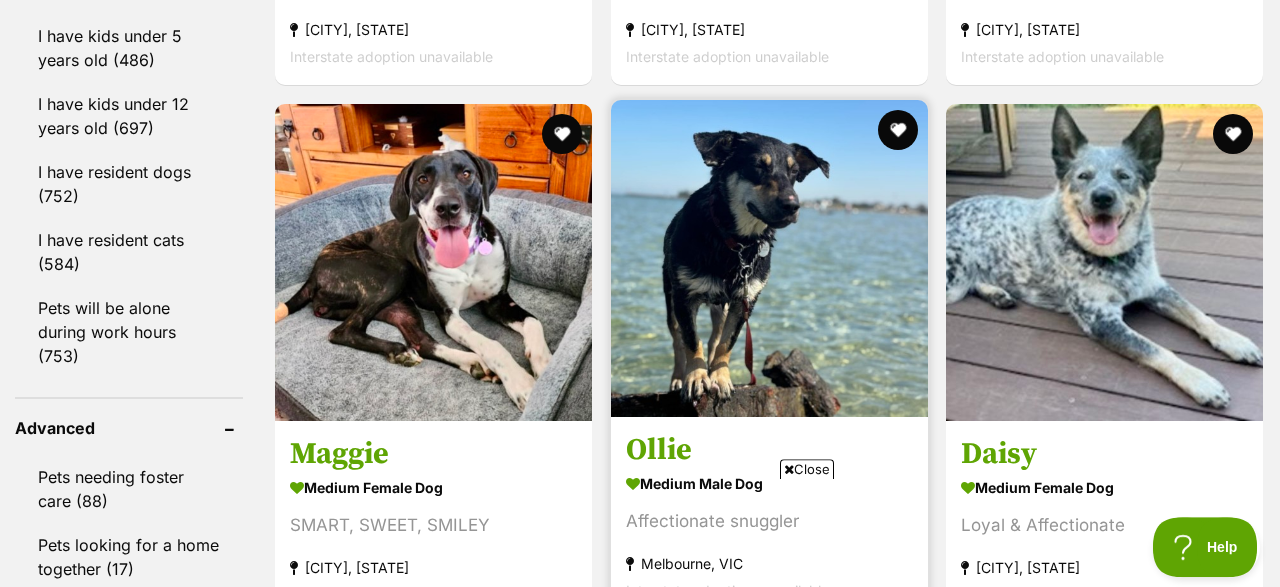 scroll, scrollTop: 2288, scrollLeft: 0, axis: vertical 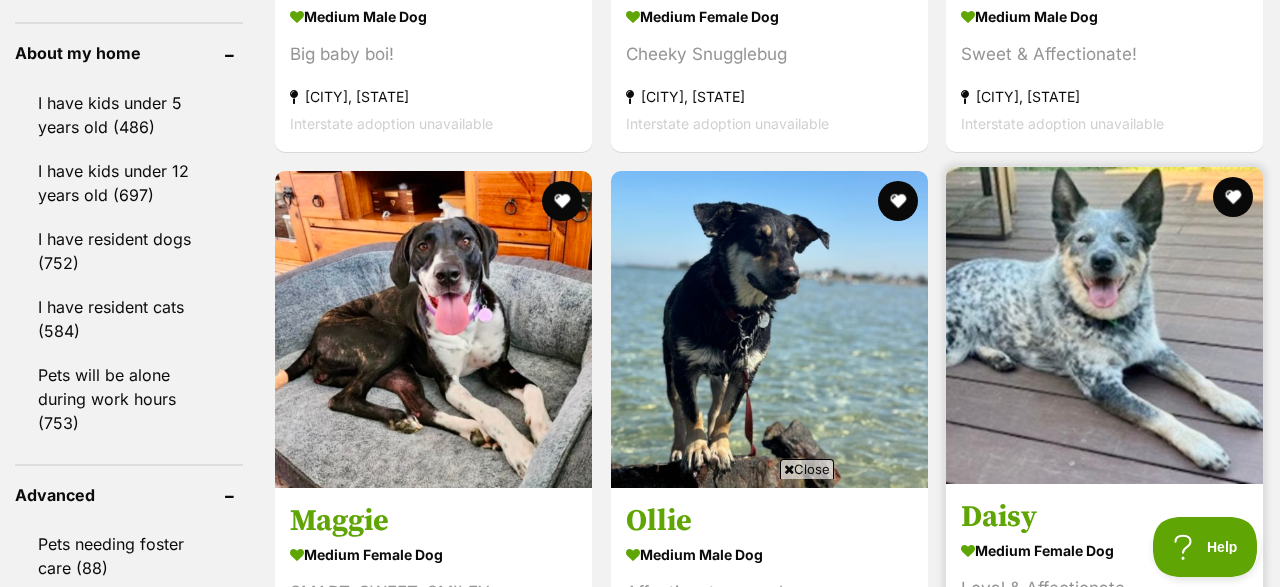 click at bounding box center [1104, 325] 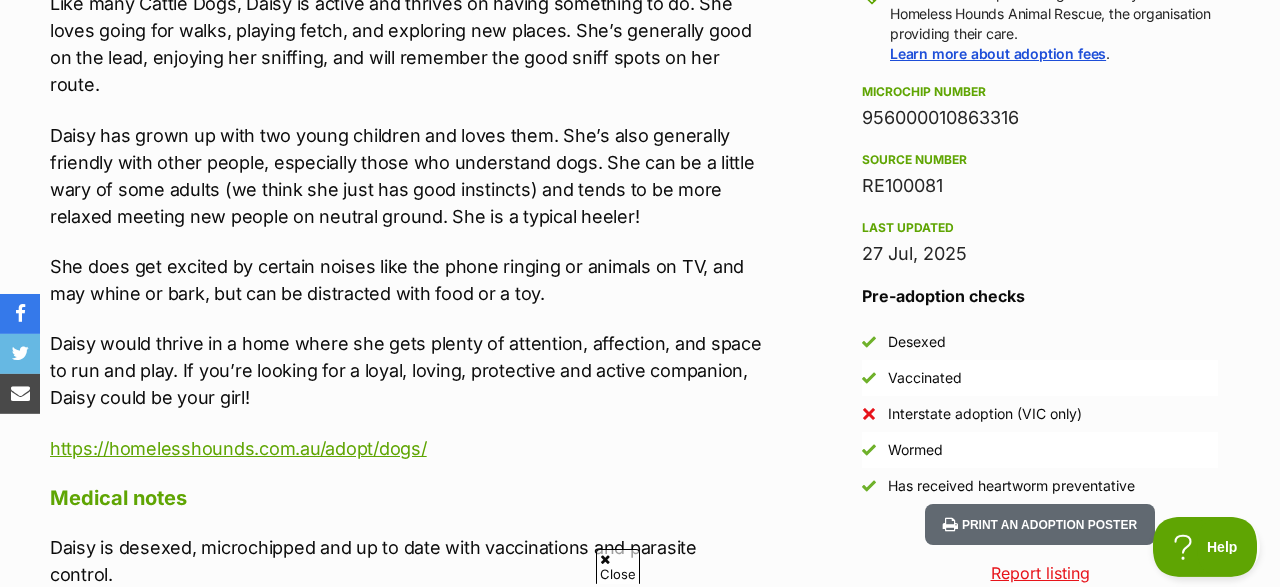 scroll, scrollTop: 1560, scrollLeft: 0, axis: vertical 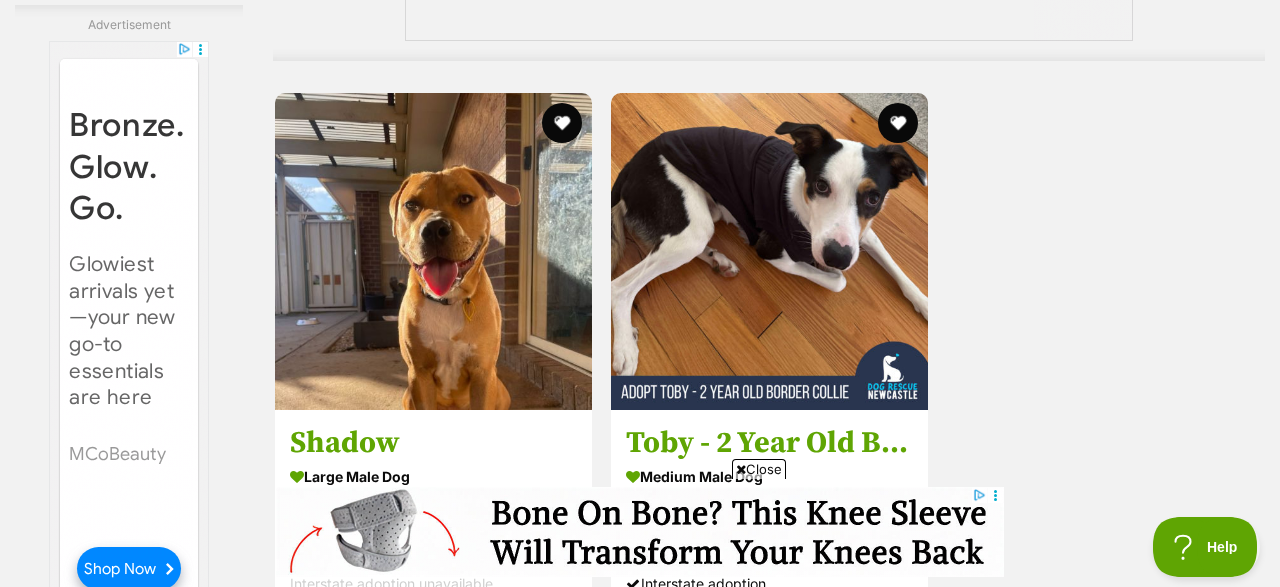 click on "Next" at bounding box center (850, 656) 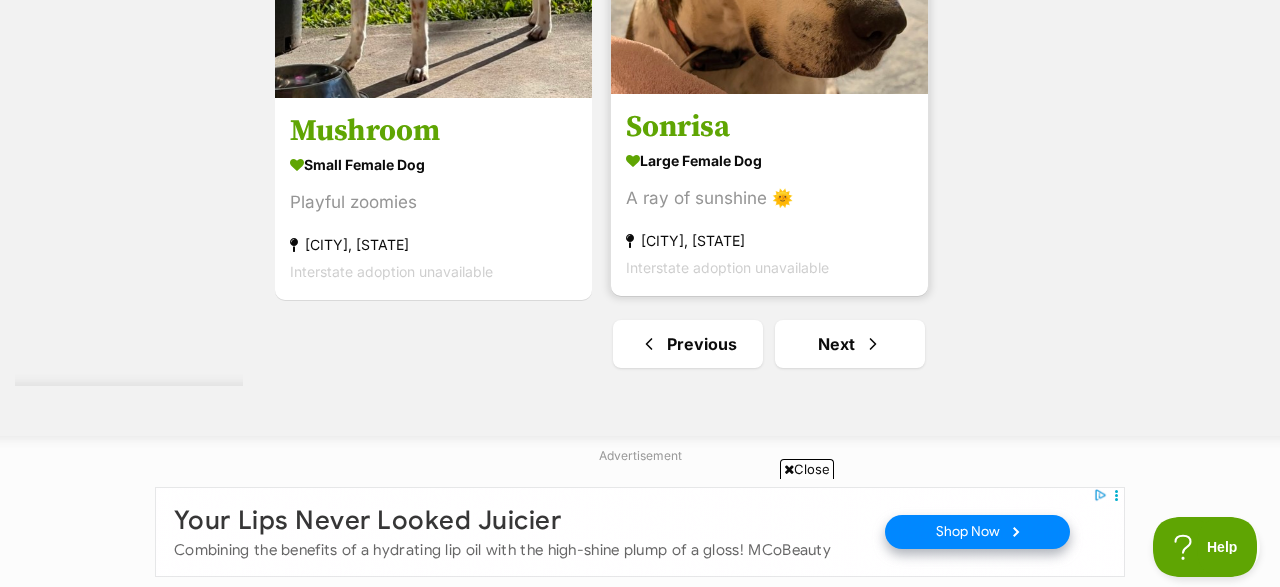 scroll, scrollTop: 4992, scrollLeft: 0, axis: vertical 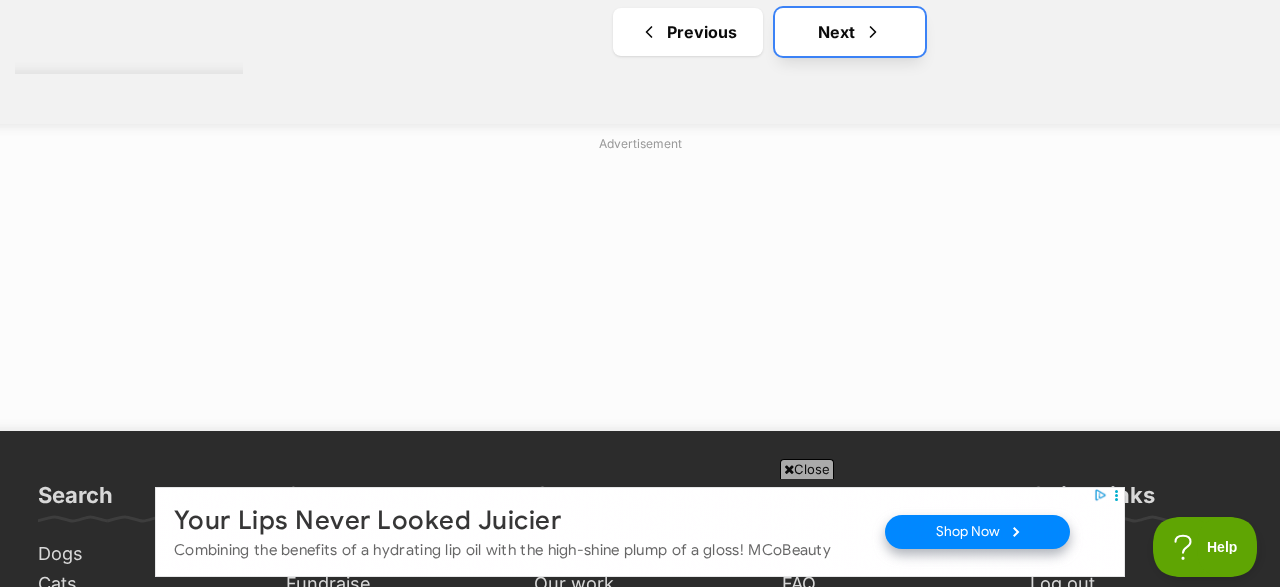 click on "Next" at bounding box center [850, 32] 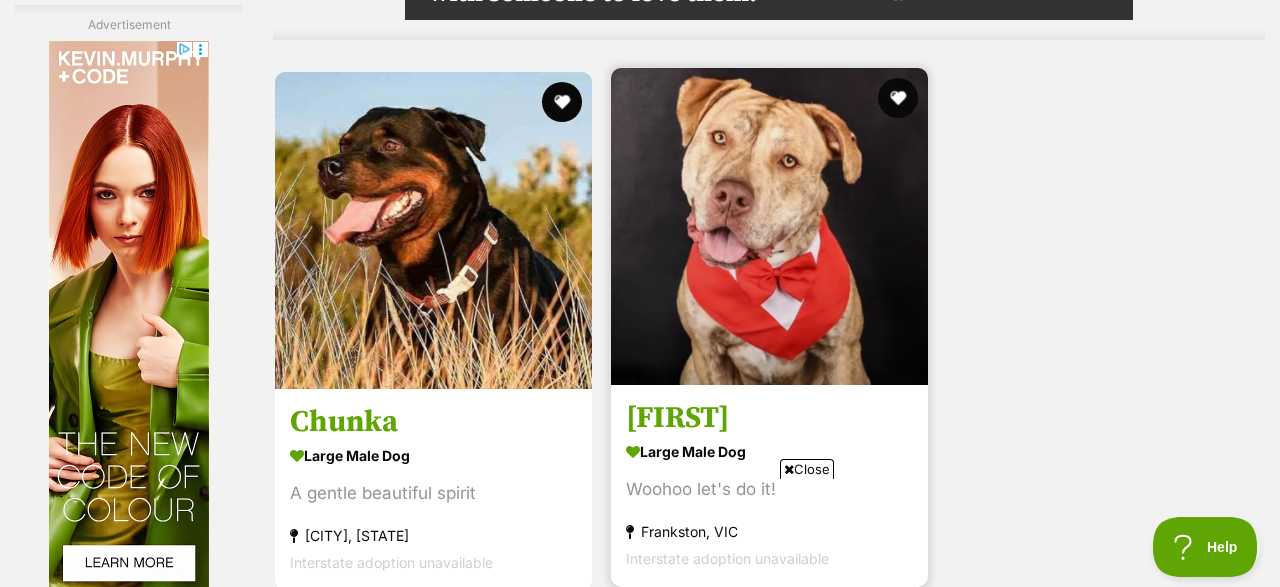 scroll, scrollTop: 4888, scrollLeft: 0, axis: vertical 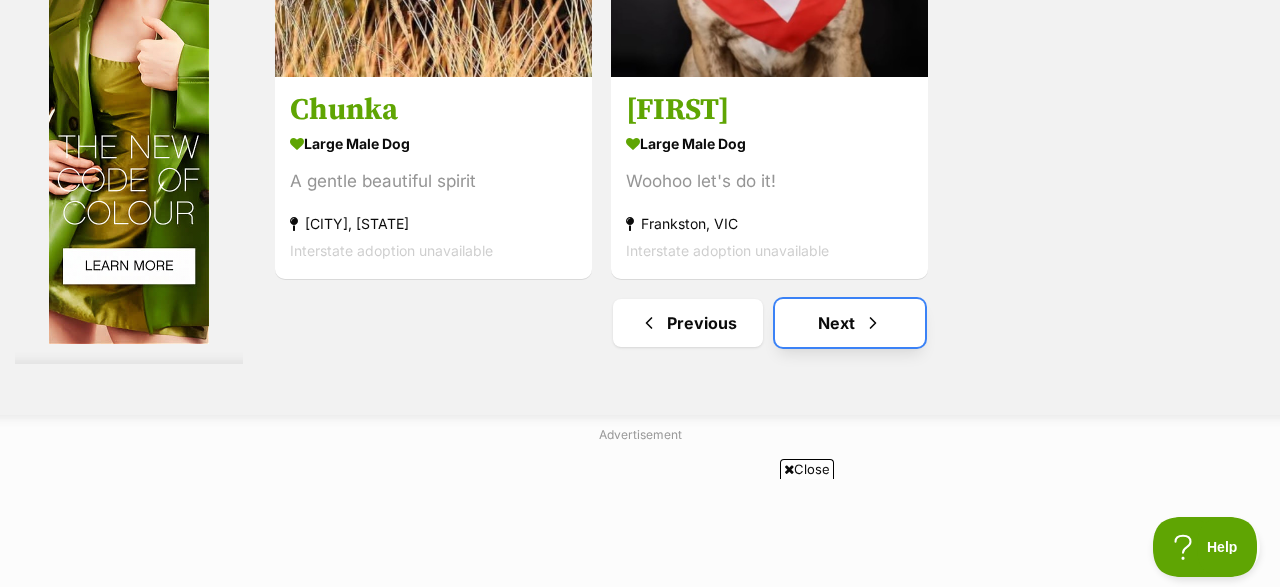 click on "Next" at bounding box center [850, 323] 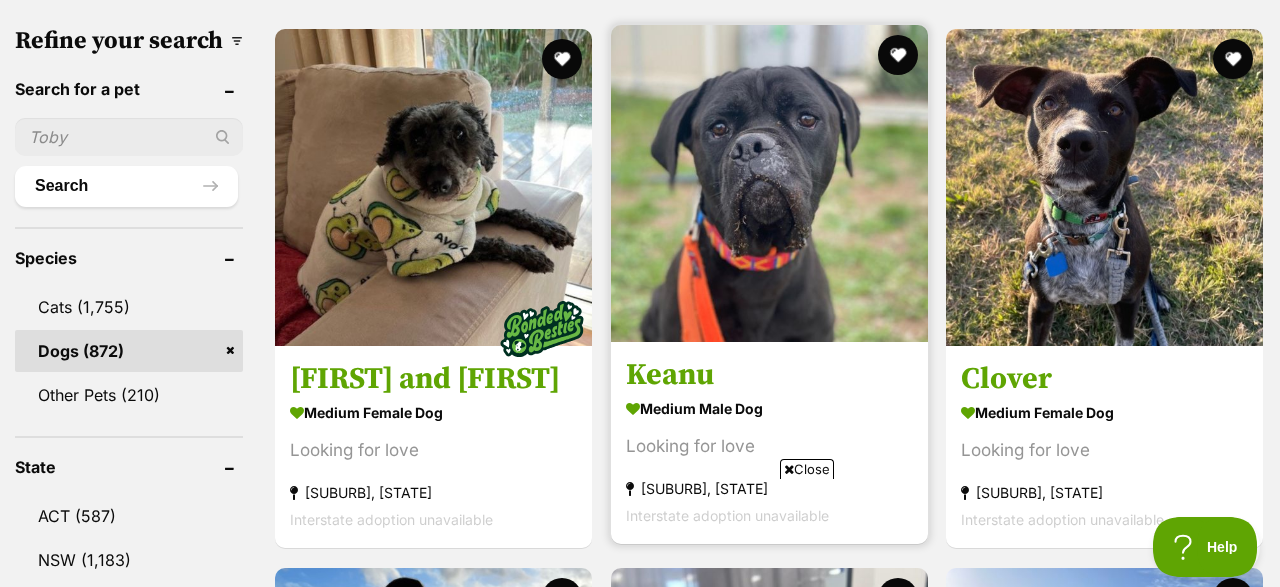scroll, scrollTop: 0, scrollLeft: 0, axis: both 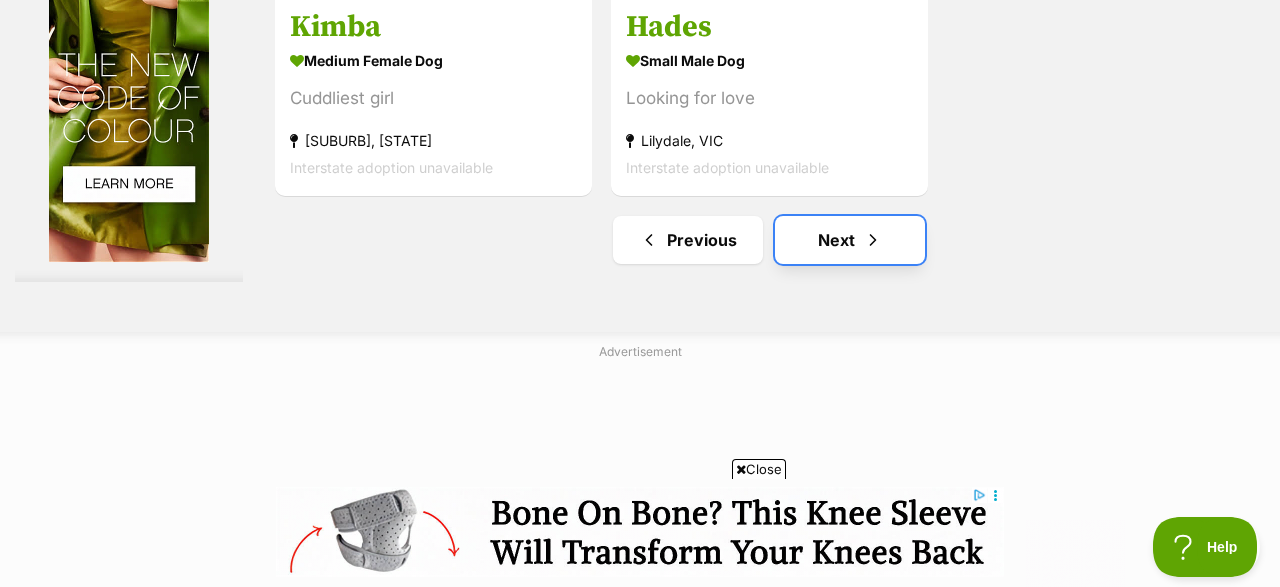 click on "Next" at bounding box center (850, 240) 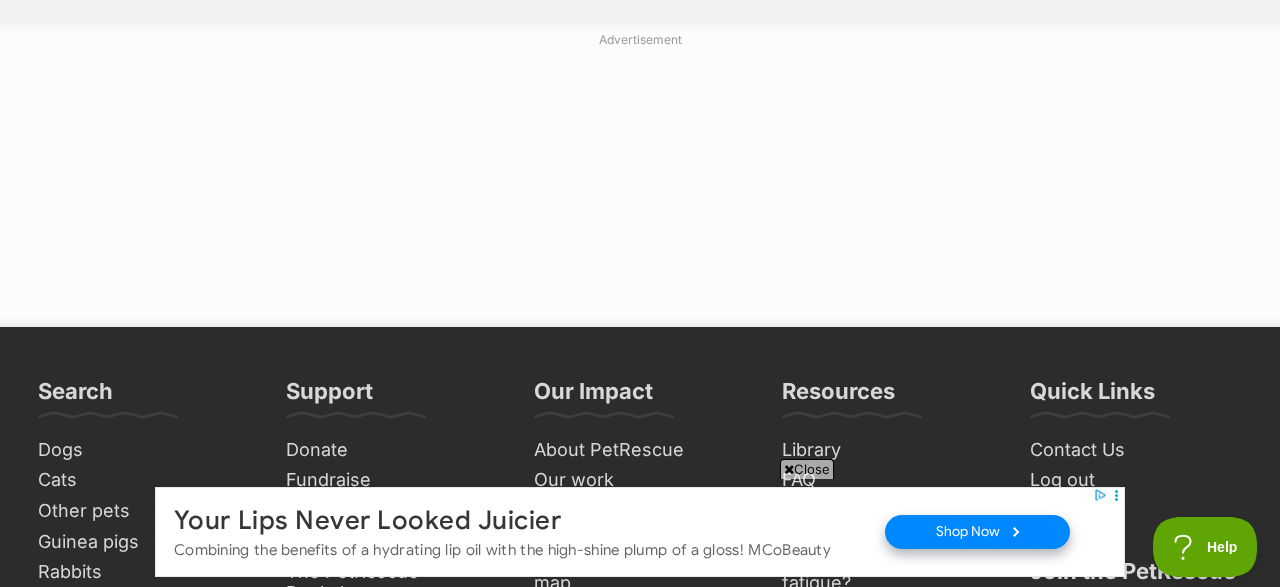 scroll, scrollTop: 4784, scrollLeft: 0, axis: vertical 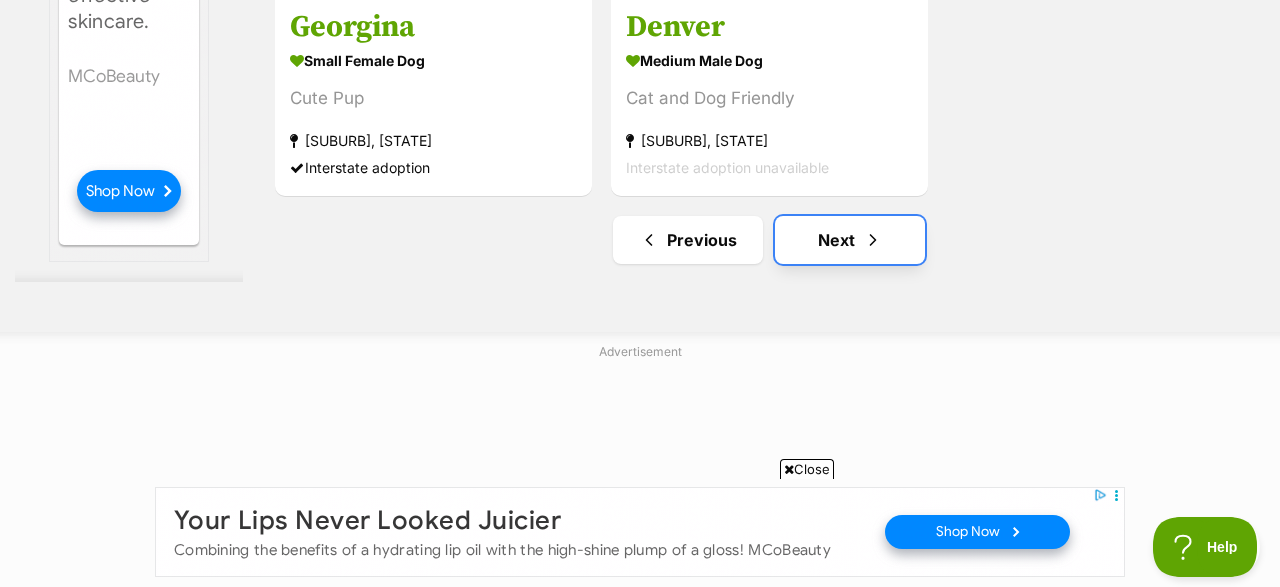 click on "Next" at bounding box center [850, 240] 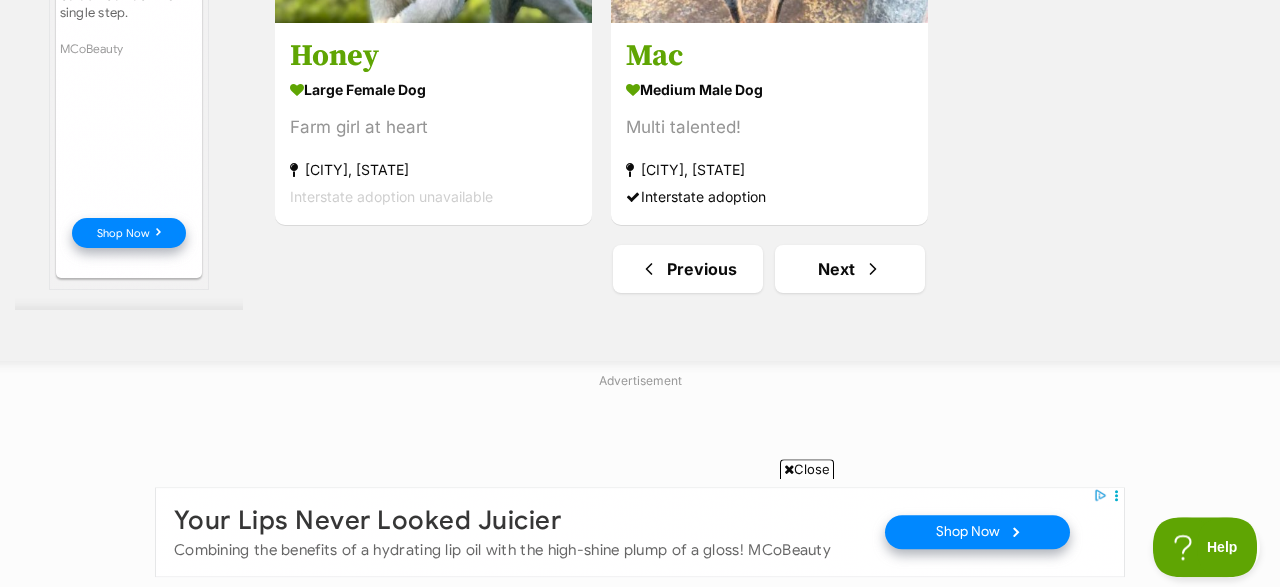 scroll, scrollTop: 4992, scrollLeft: 0, axis: vertical 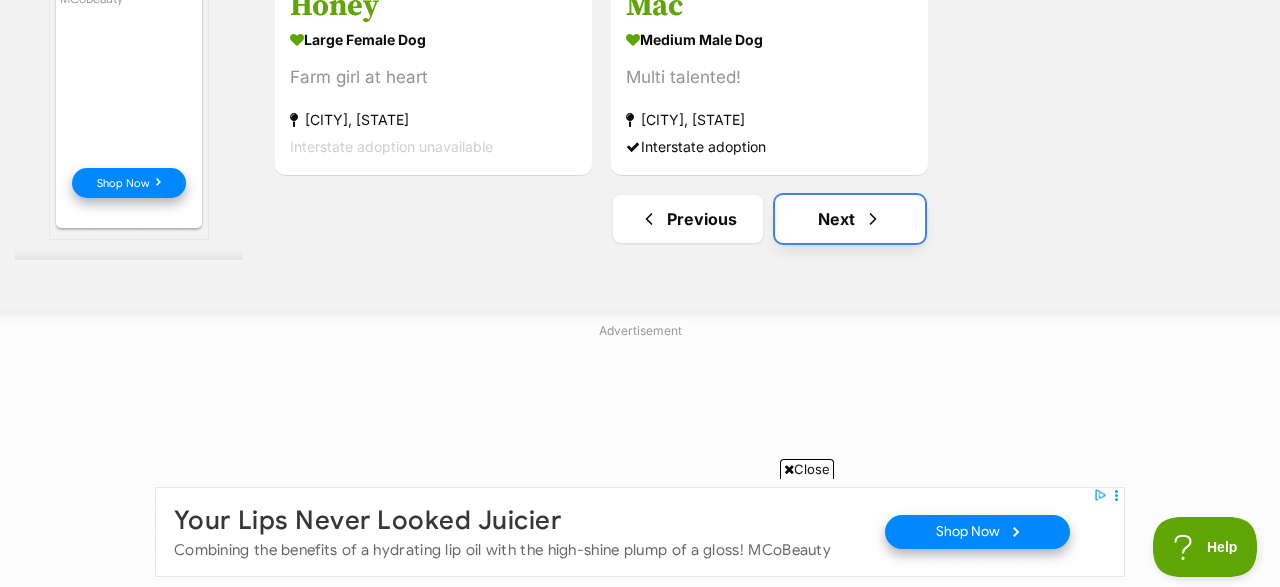 click on "Next" at bounding box center (850, 219) 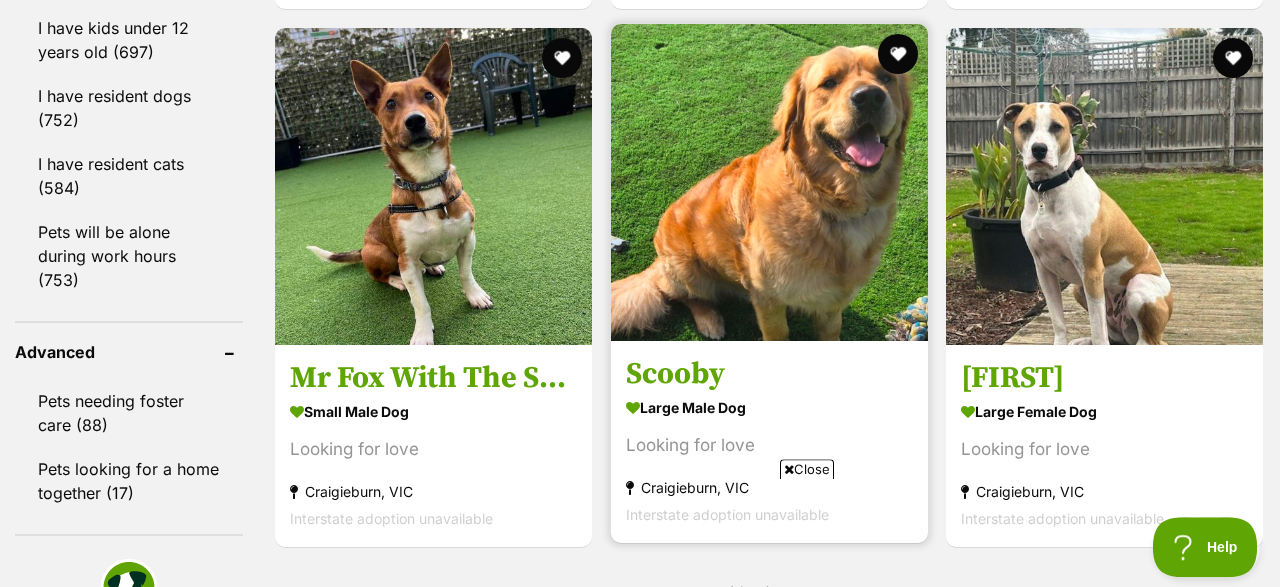 scroll, scrollTop: 2392, scrollLeft: 0, axis: vertical 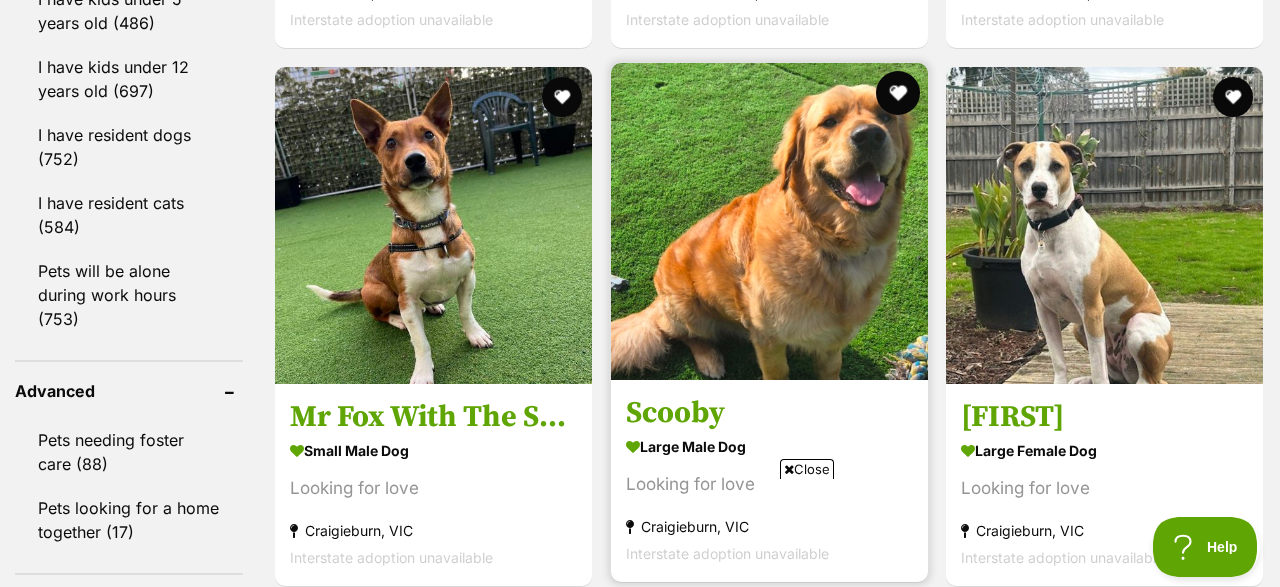click at bounding box center [897, 93] 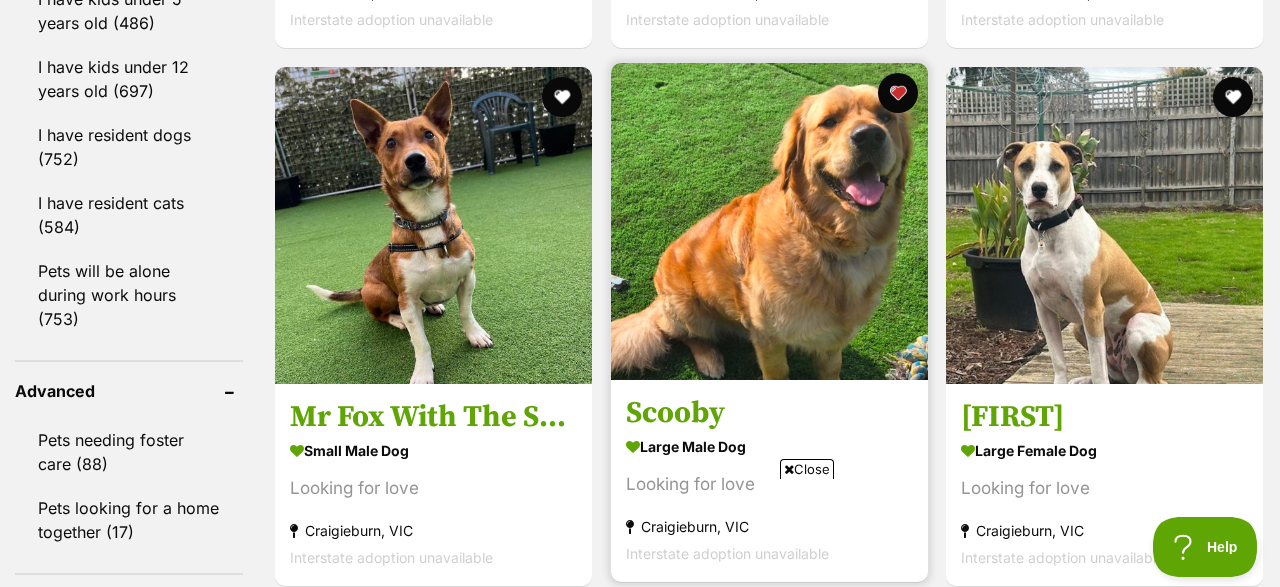 click at bounding box center (769, 221) 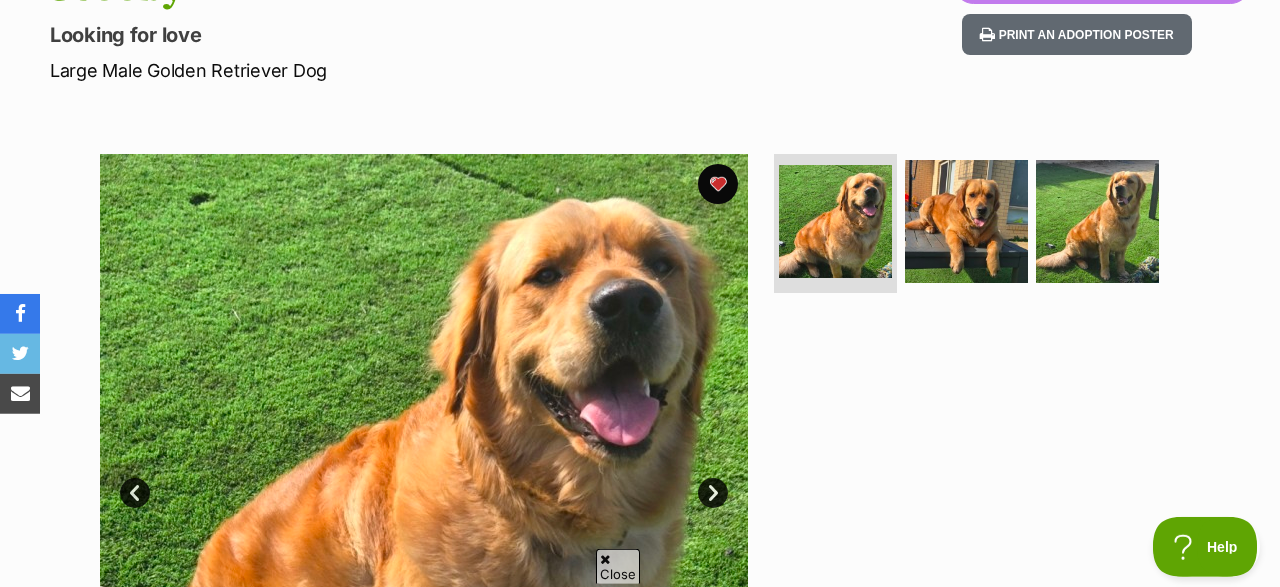 scroll, scrollTop: 416, scrollLeft: 0, axis: vertical 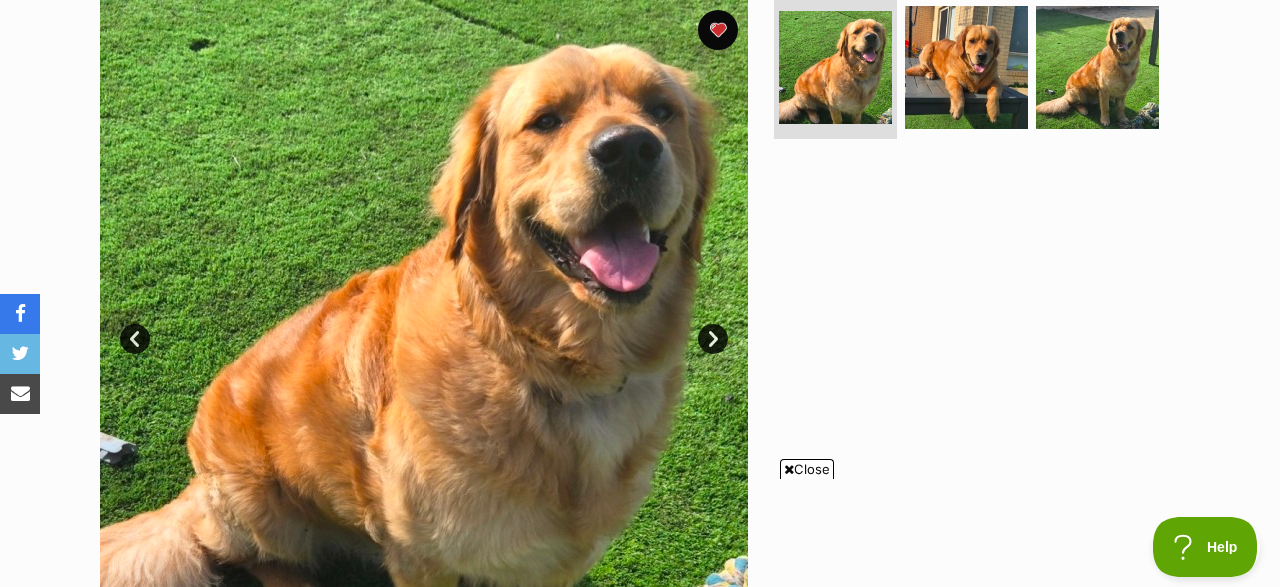 click on "Next" at bounding box center [713, 339] 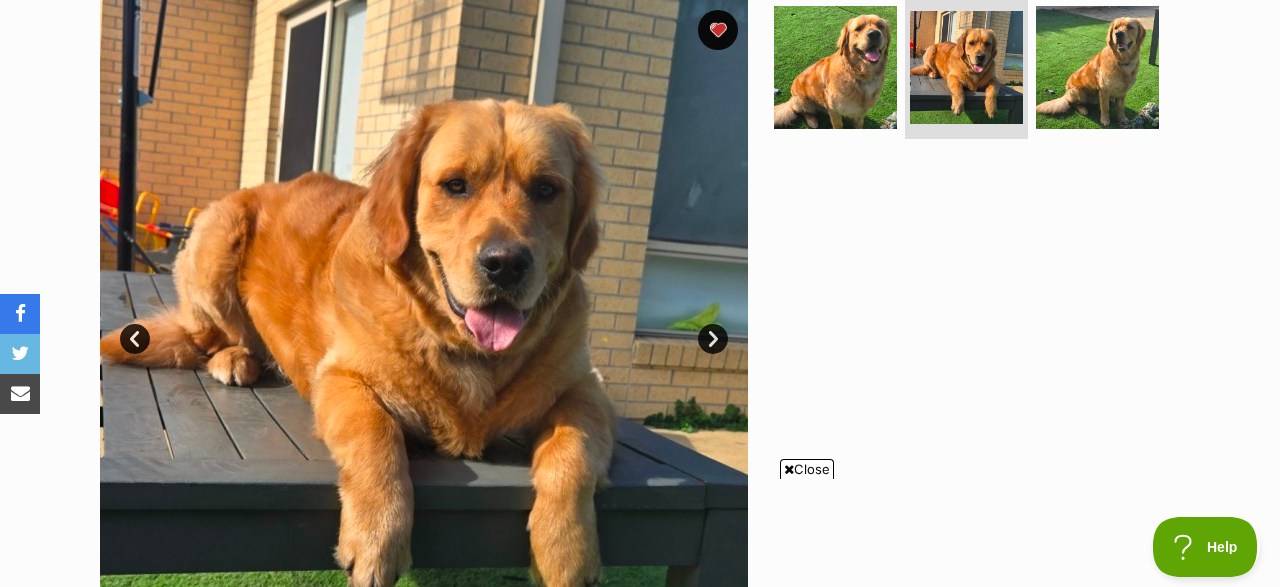 click on "Next" at bounding box center [713, 339] 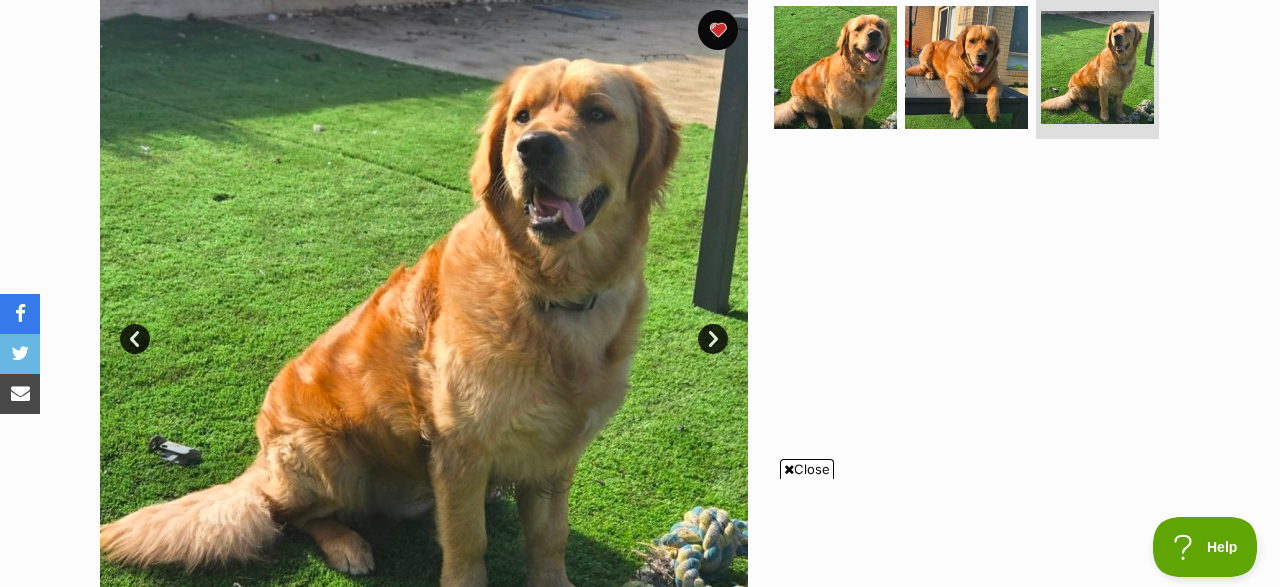 click on "Next" at bounding box center (713, 339) 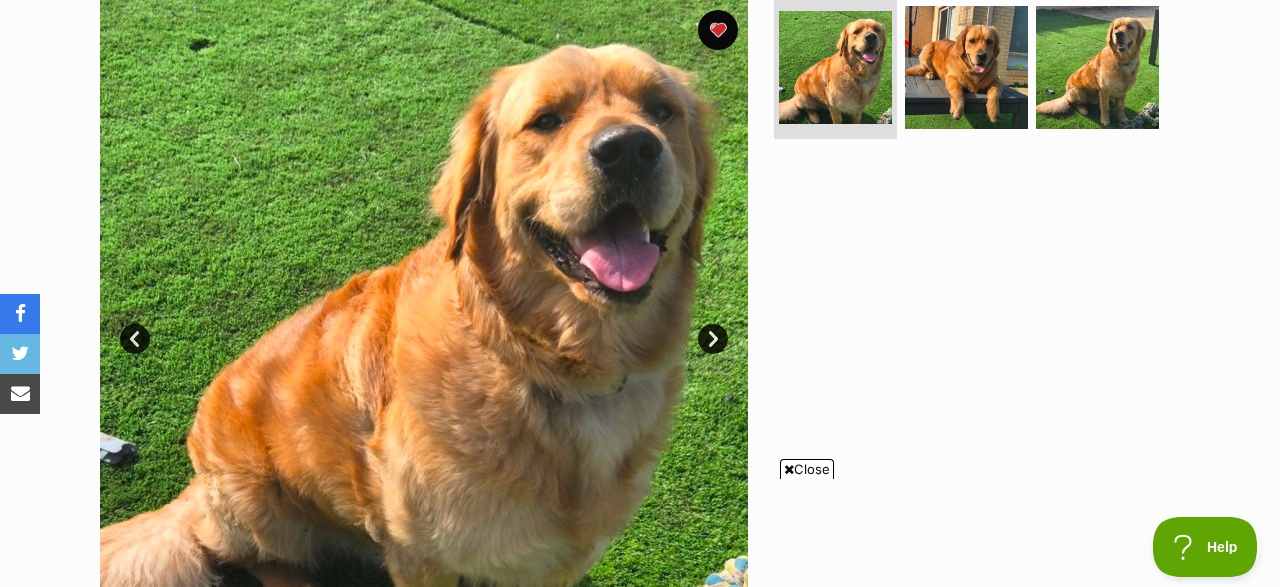 click on "Next" at bounding box center [713, 339] 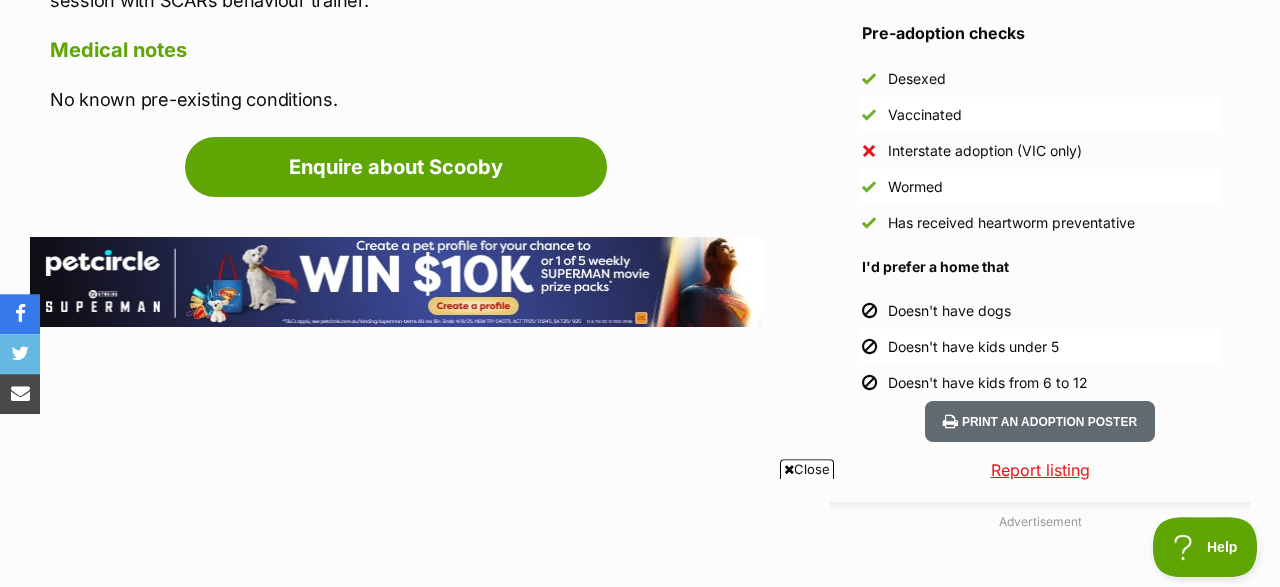 scroll, scrollTop: 1976, scrollLeft: 0, axis: vertical 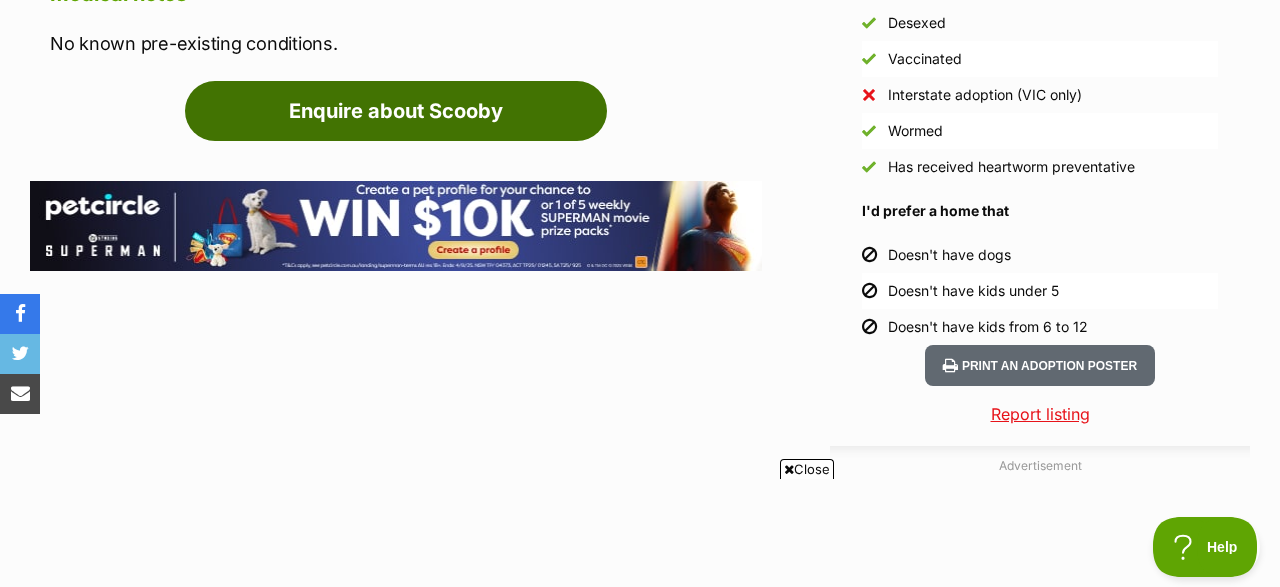 click on "Enquire about Scooby" at bounding box center [396, 111] 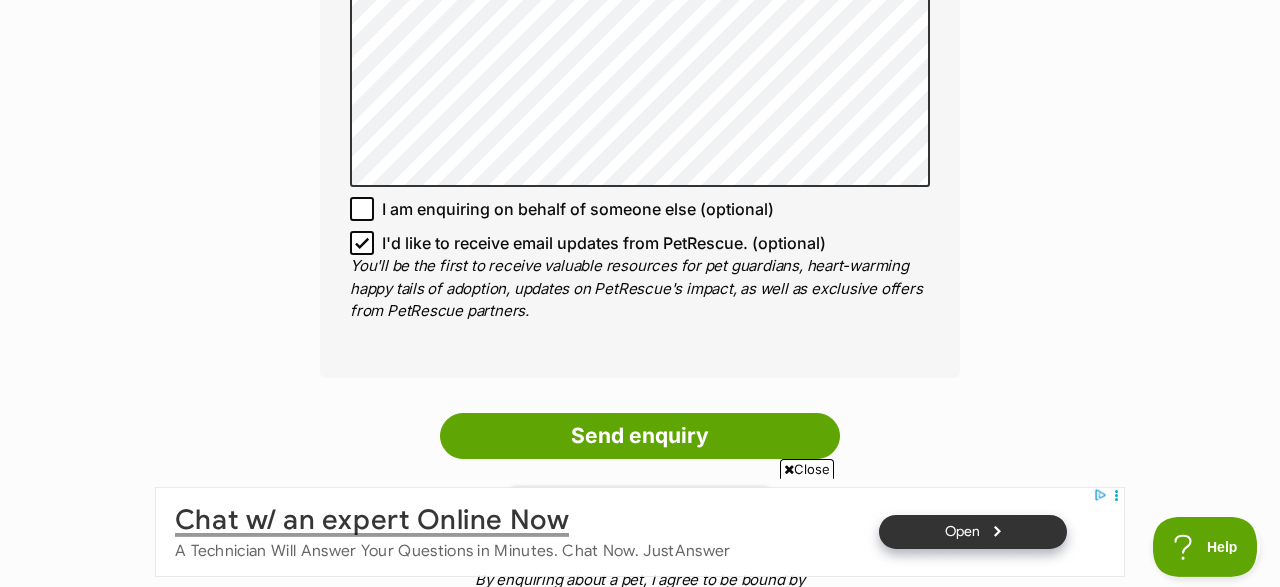 scroll, scrollTop: 1560, scrollLeft: 0, axis: vertical 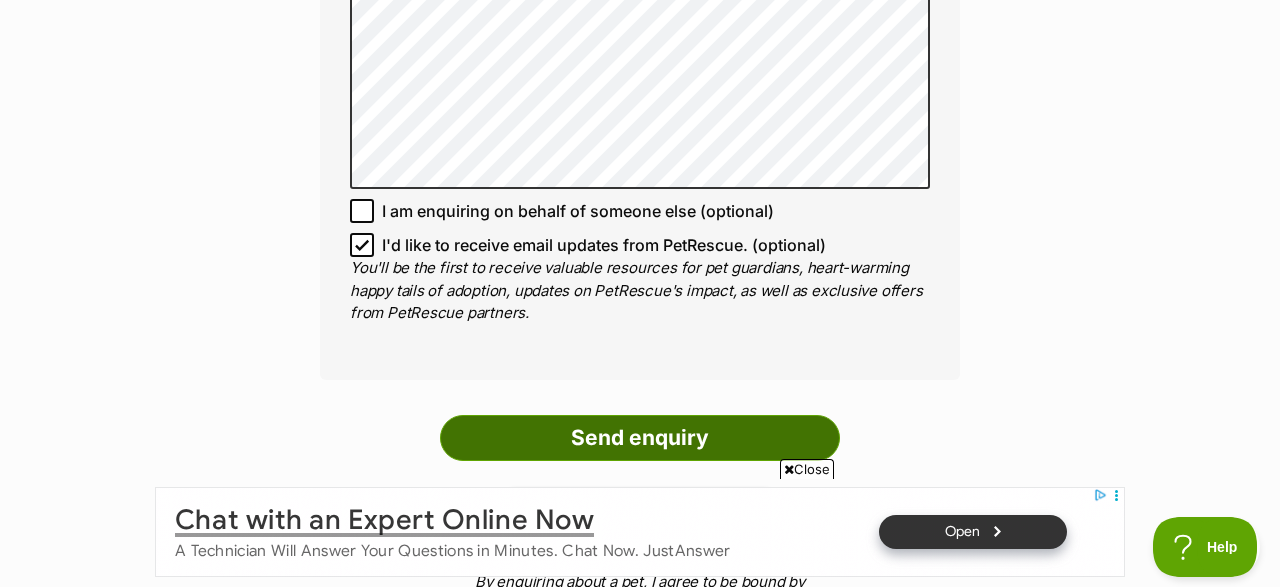 click on "Send enquiry" at bounding box center (640, 438) 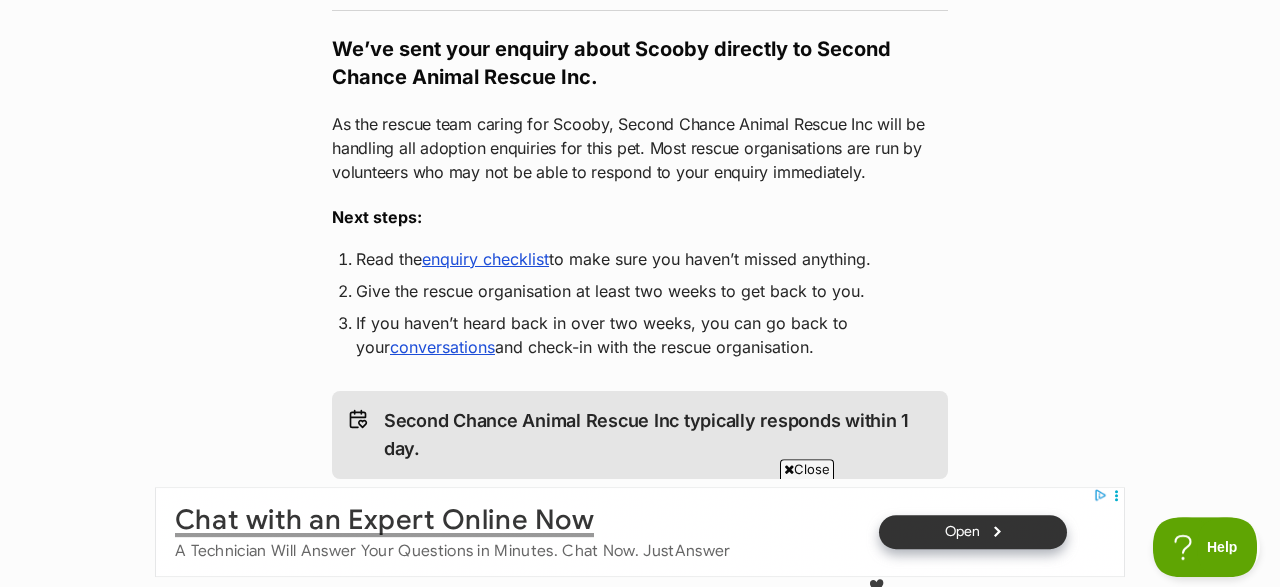 scroll, scrollTop: 416, scrollLeft: 0, axis: vertical 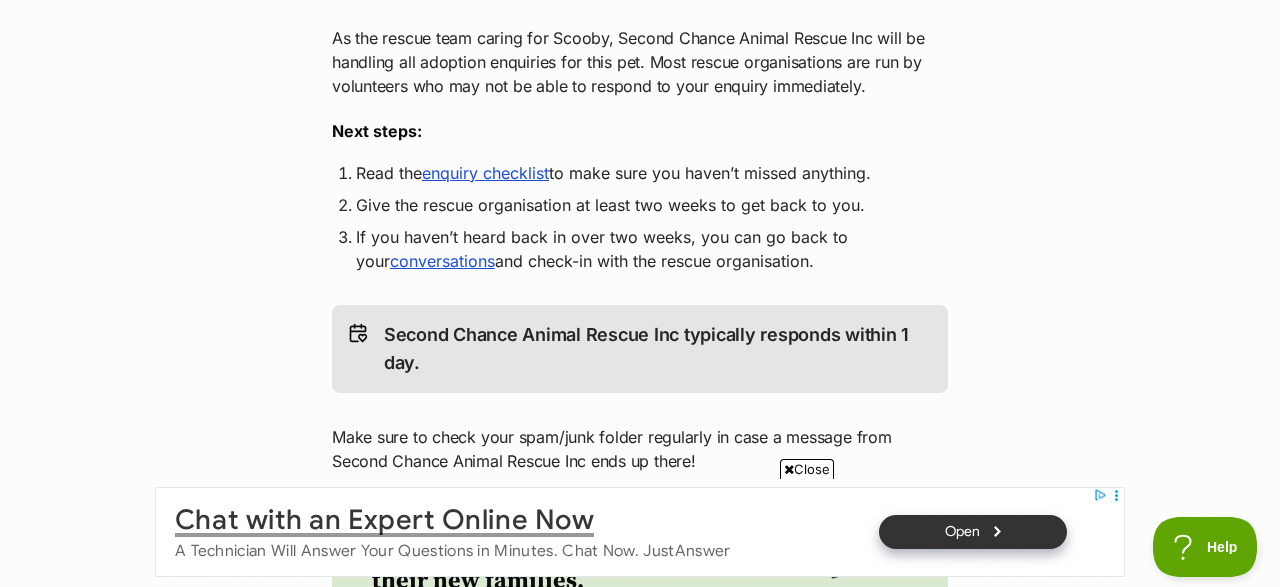 click on "enquiry checklist" at bounding box center (485, 173) 